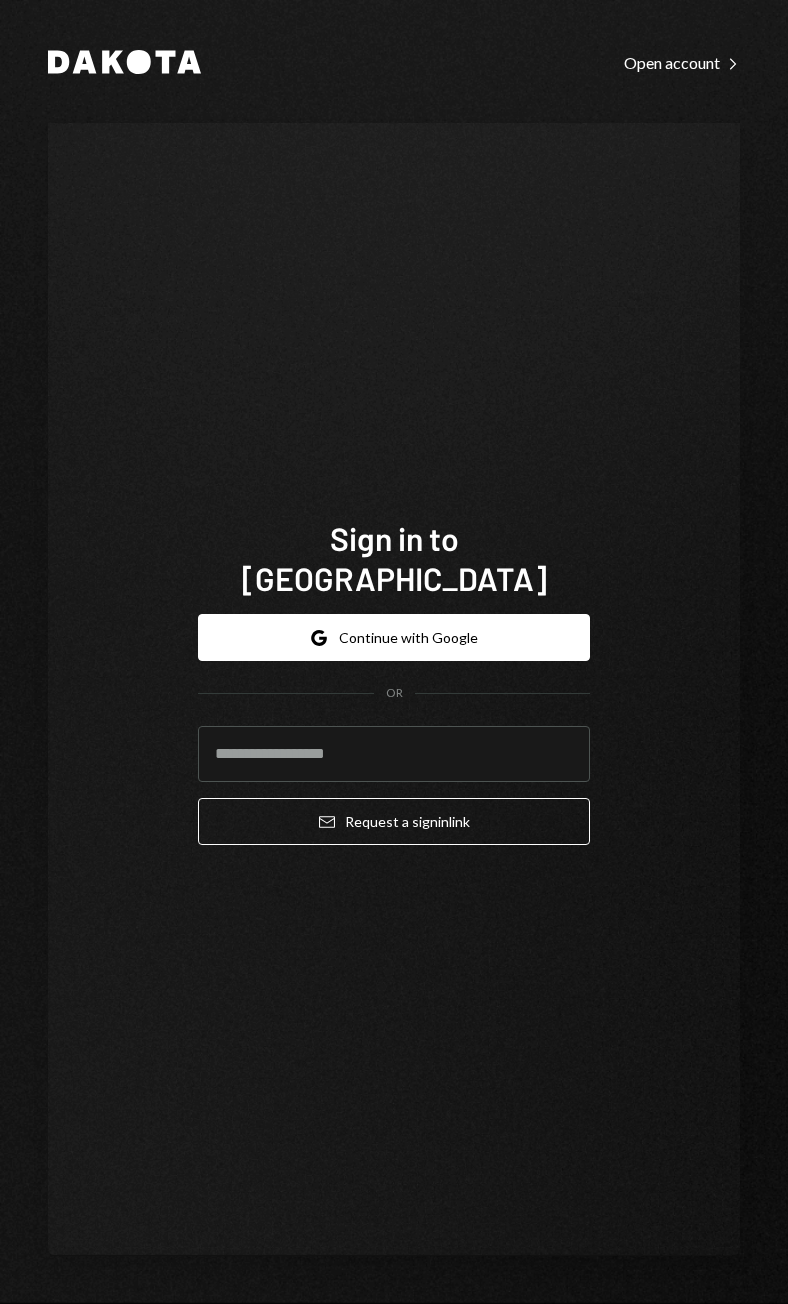 scroll, scrollTop: 0, scrollLeft: 0, axis: both 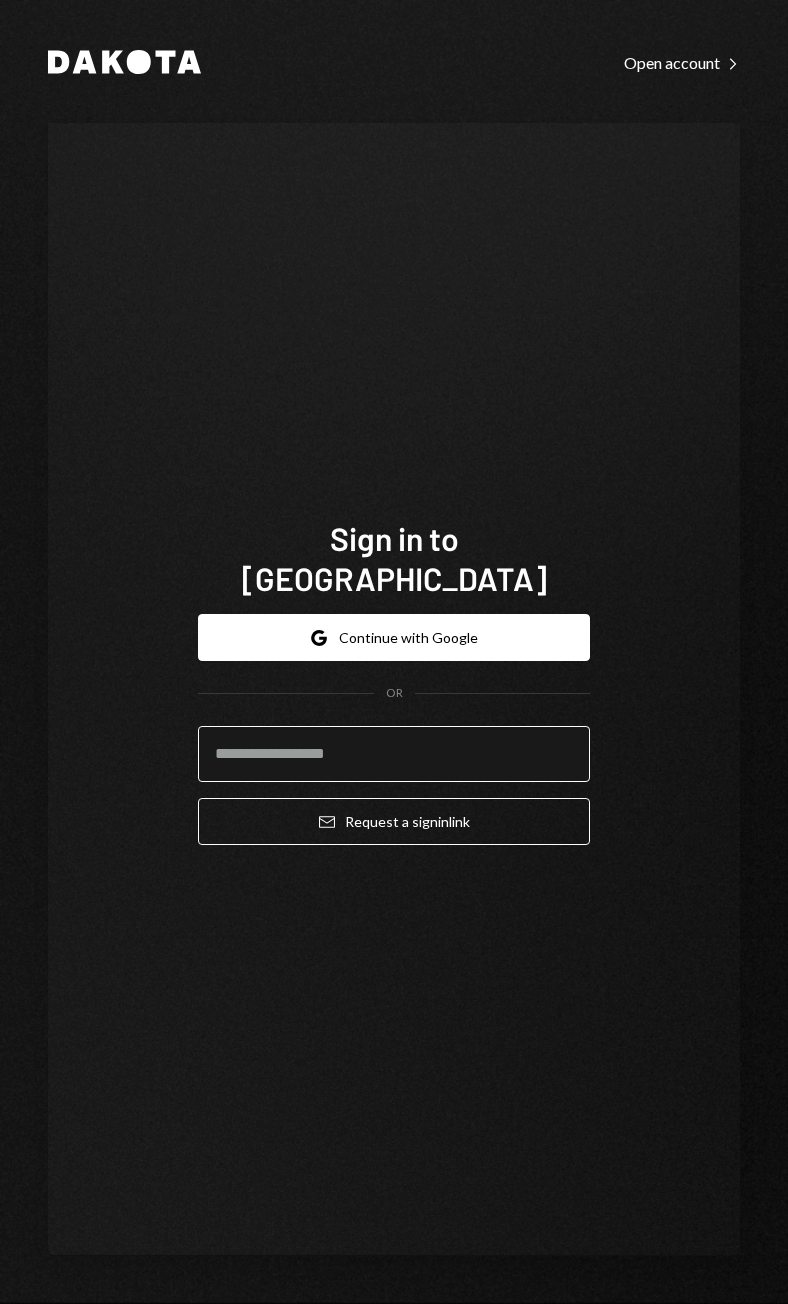 click at bounding box center (394, 754) 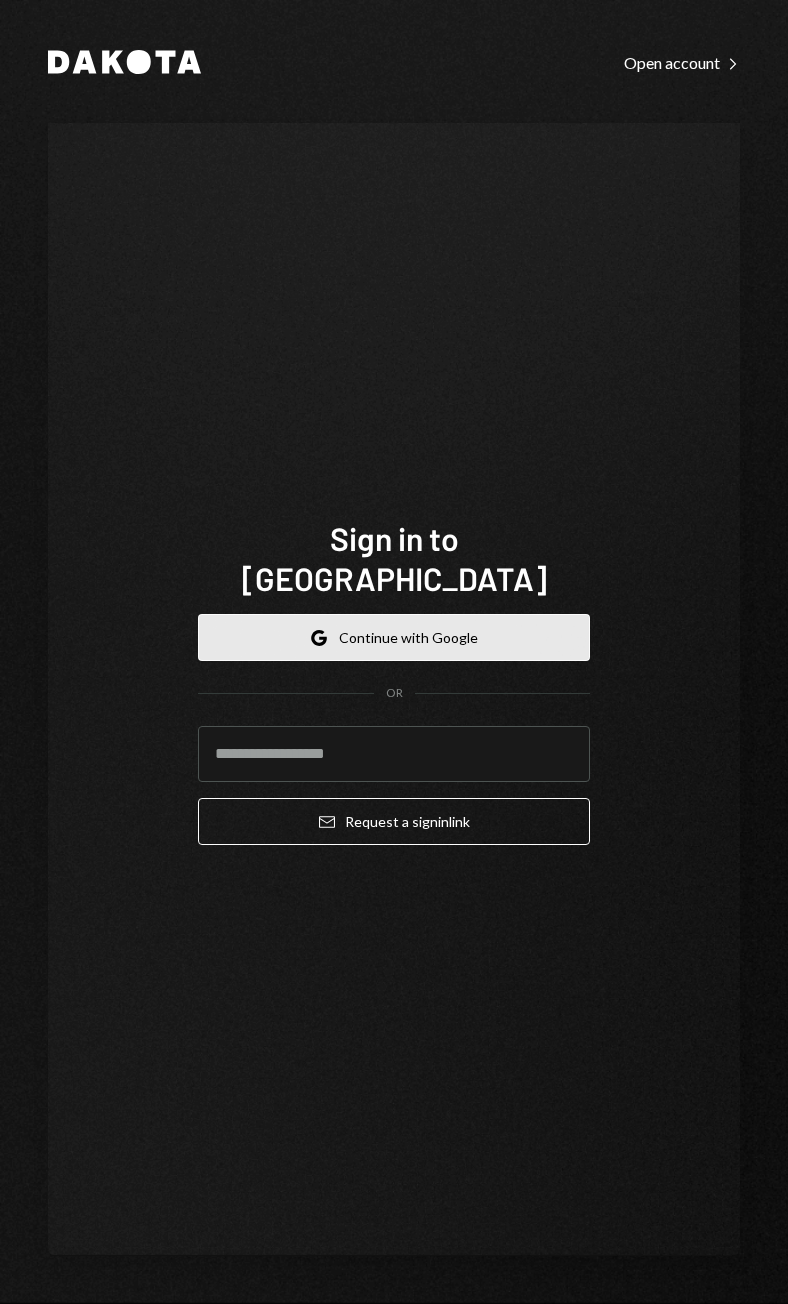 click on "Google  Continue with Google" at bounding box center [394, 637] 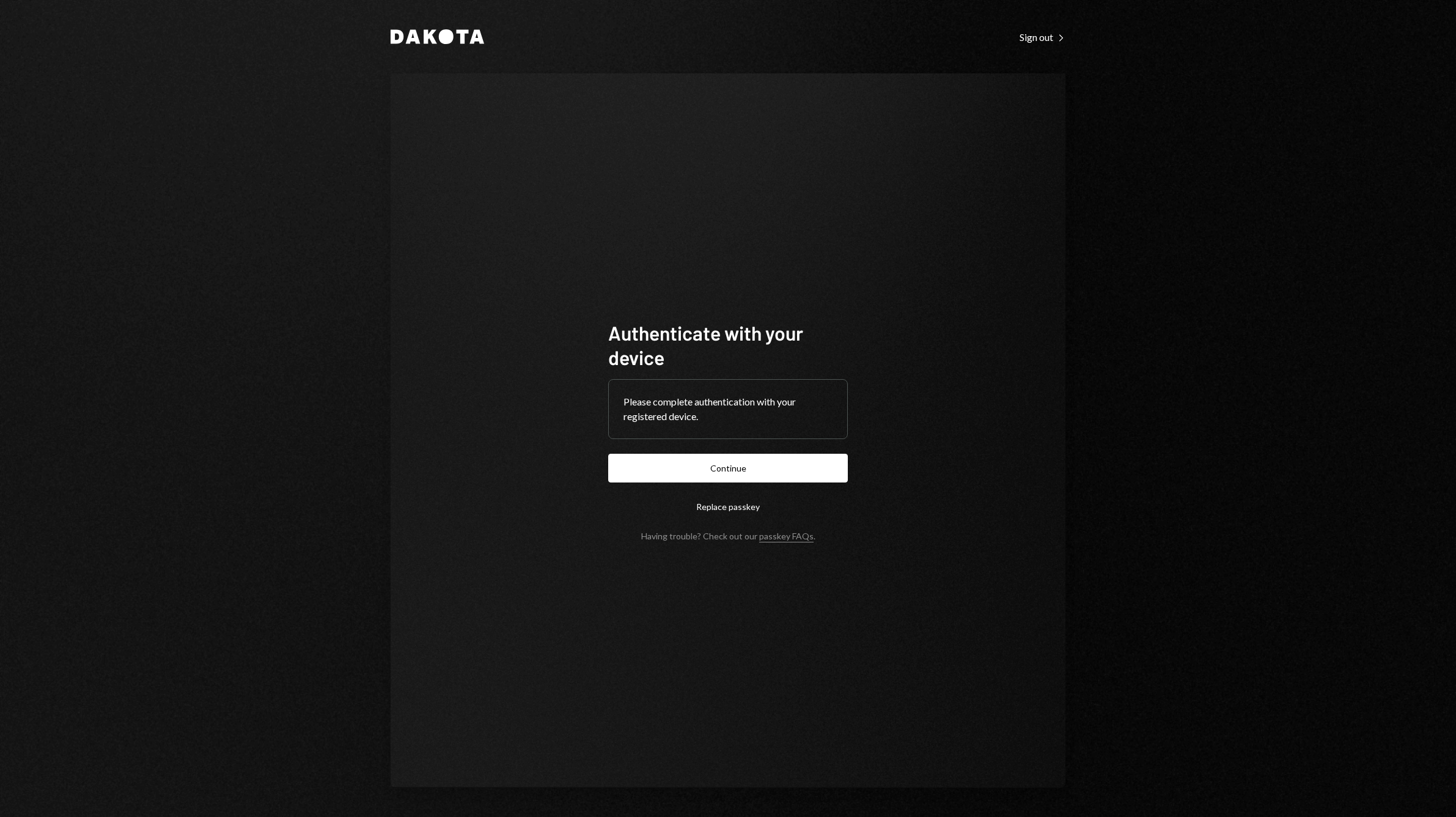 scroll, scrollTop: 0, scrollLeft: 0, axis: both 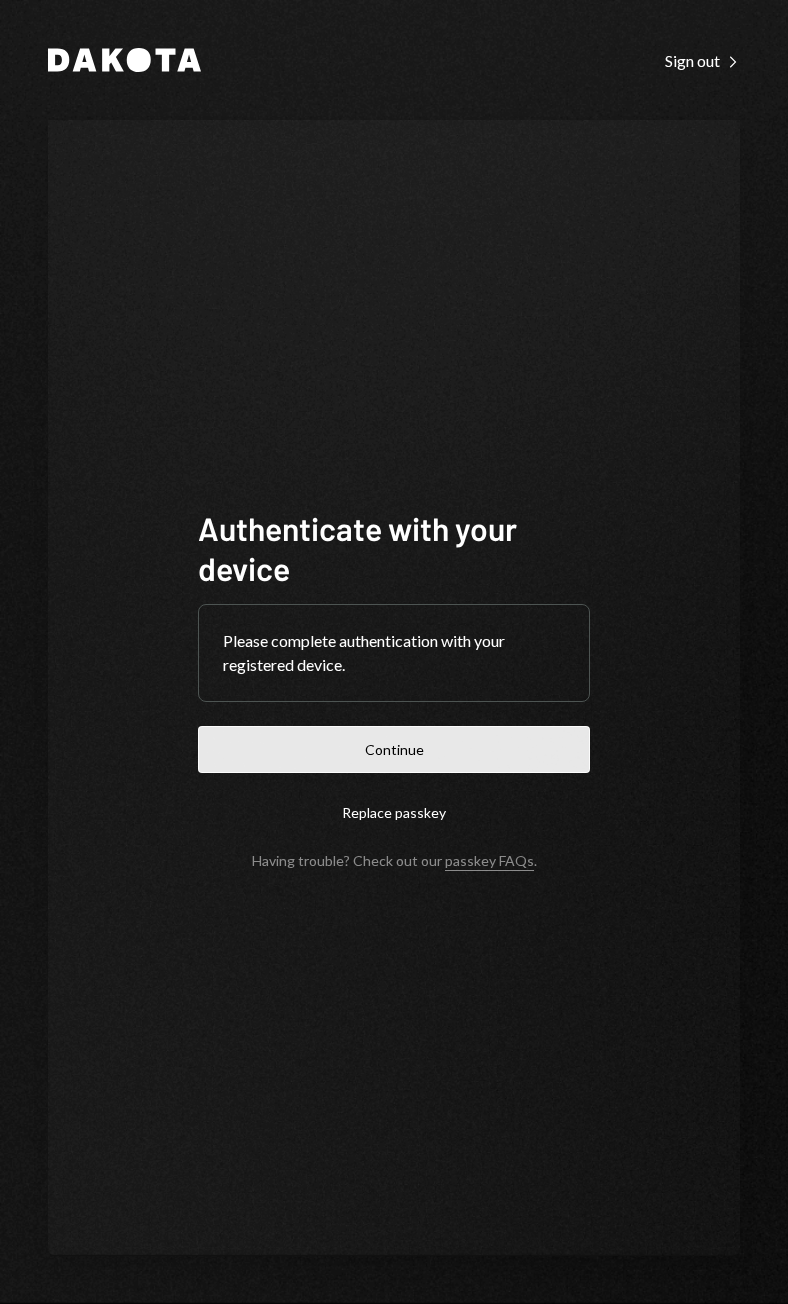 drag, startPoint x: 519, startPoint y: 742, endPoint x: 745, endPoint y: 738, distance: 226.0354 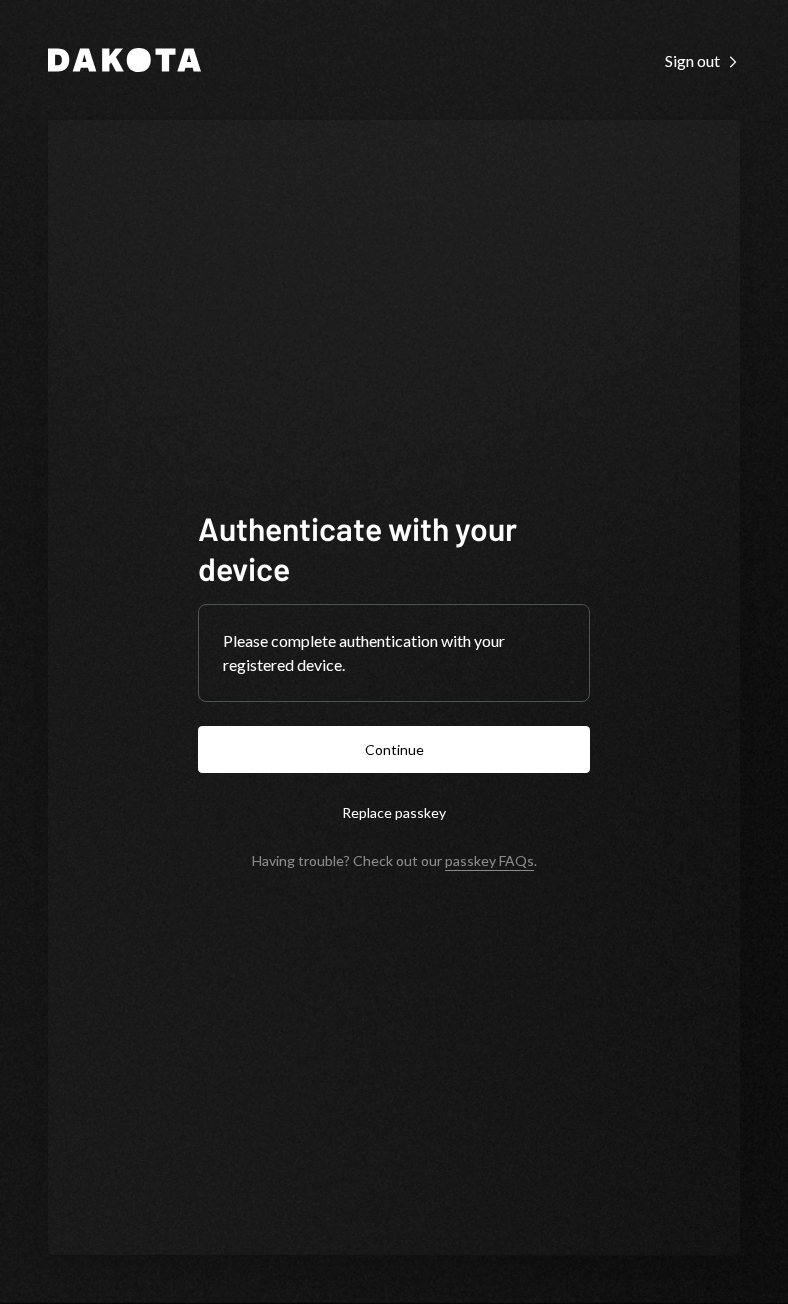 click on "Continue" at bounding box center (394, 749) 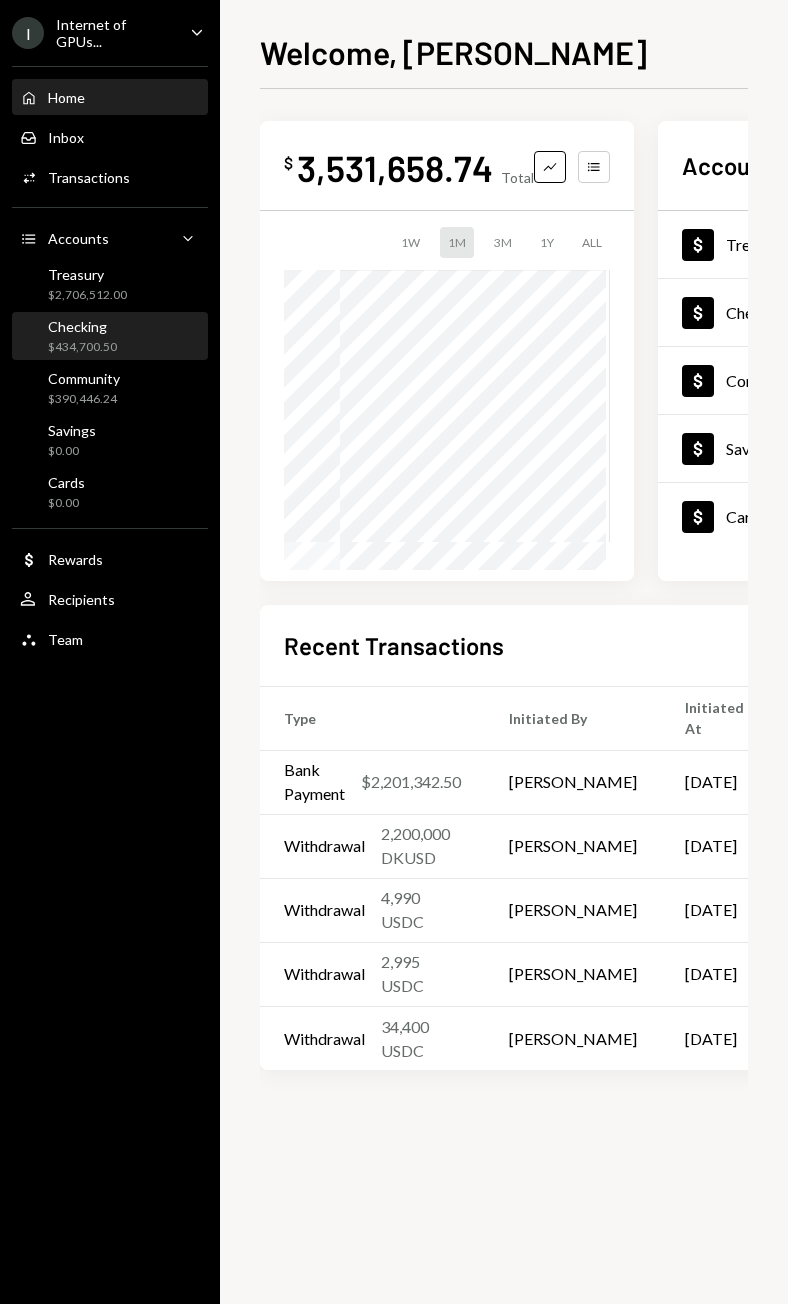 click on "$434,700.50" at bounding box center (82, 347) 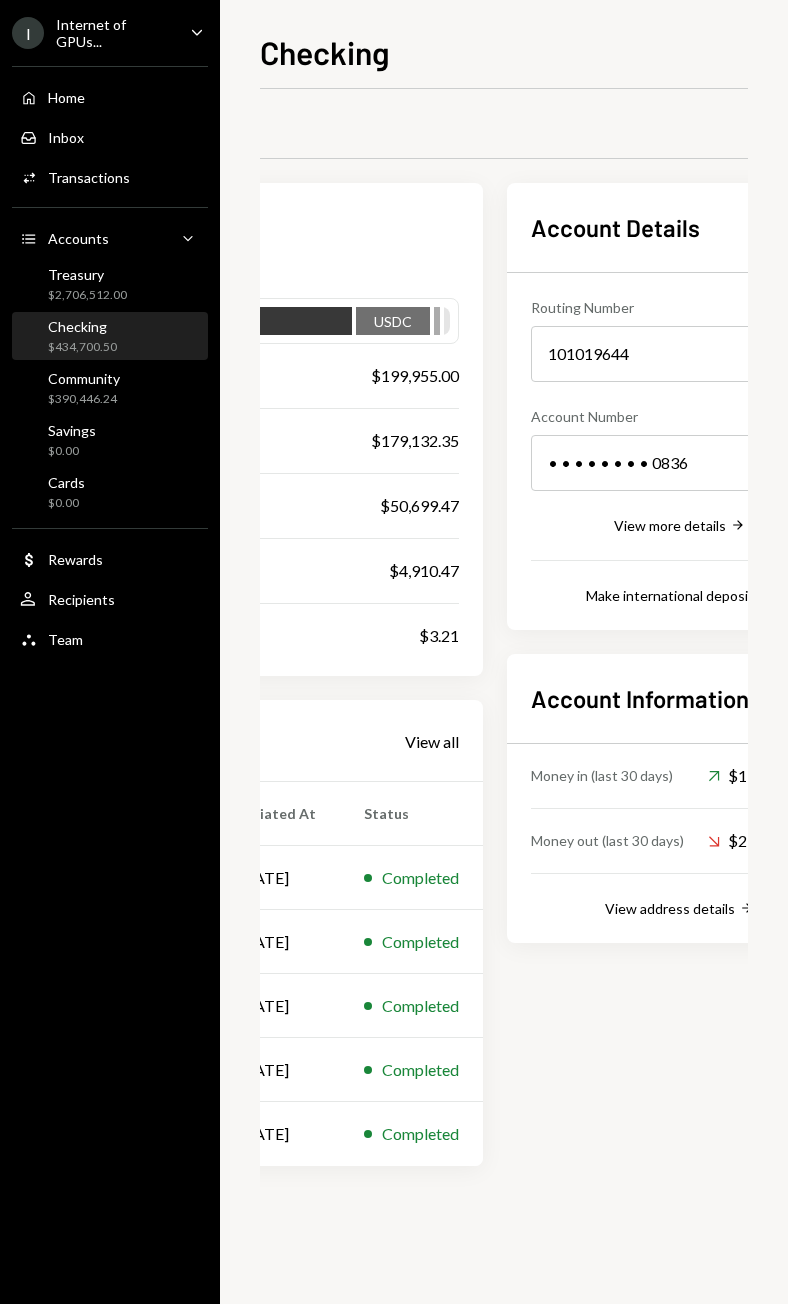 scroll, scrollTop: 0, scrollLeft: 434, axis: horizontal 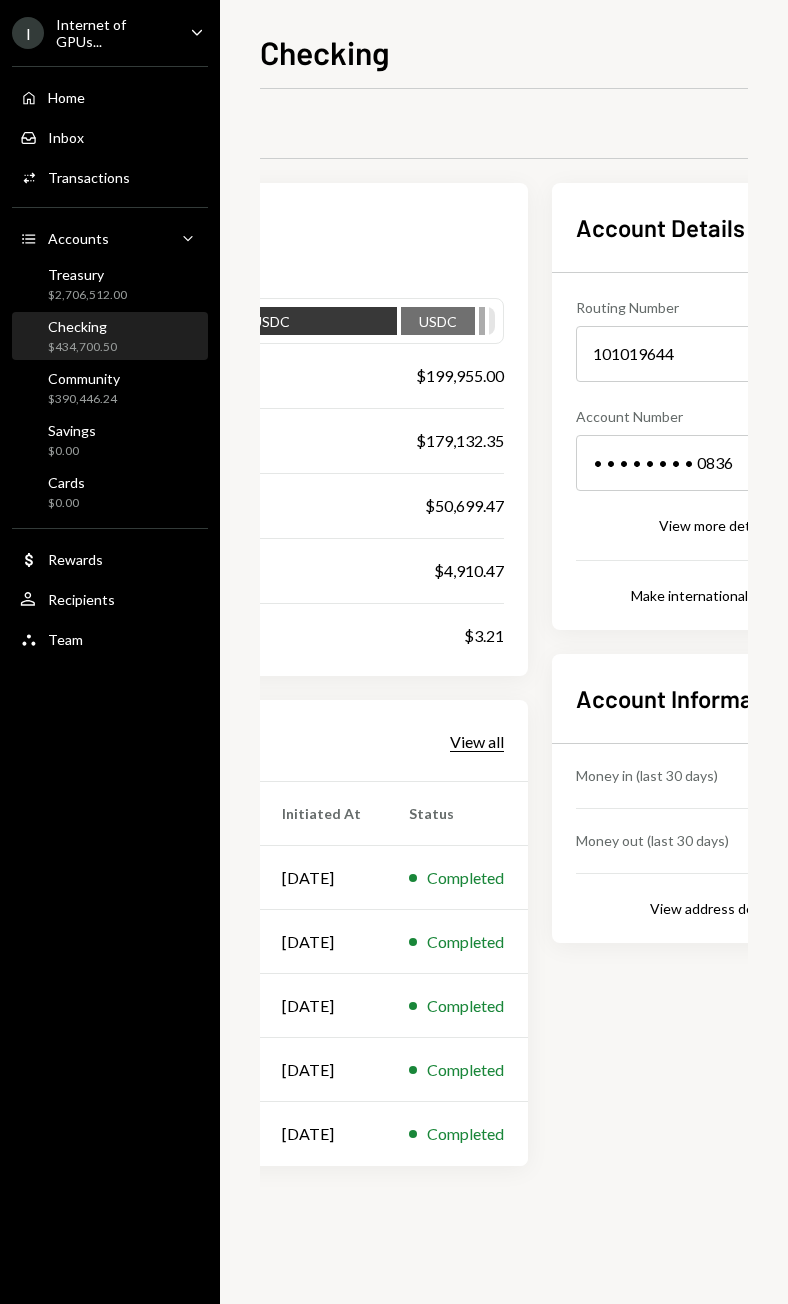 click on "View all" at bounding box center (477, 742) 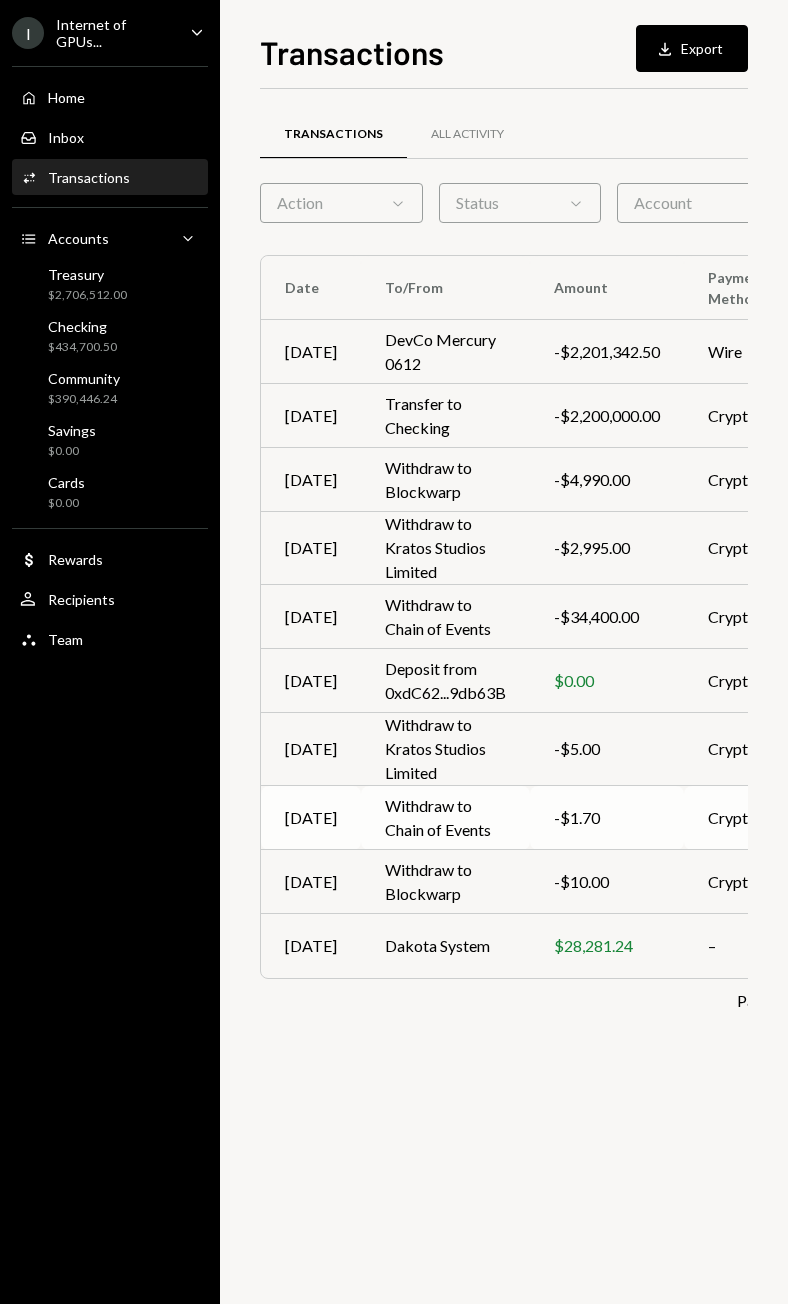scroll, scrollTop: 0, scrollLeft: 178, axis: horizontal 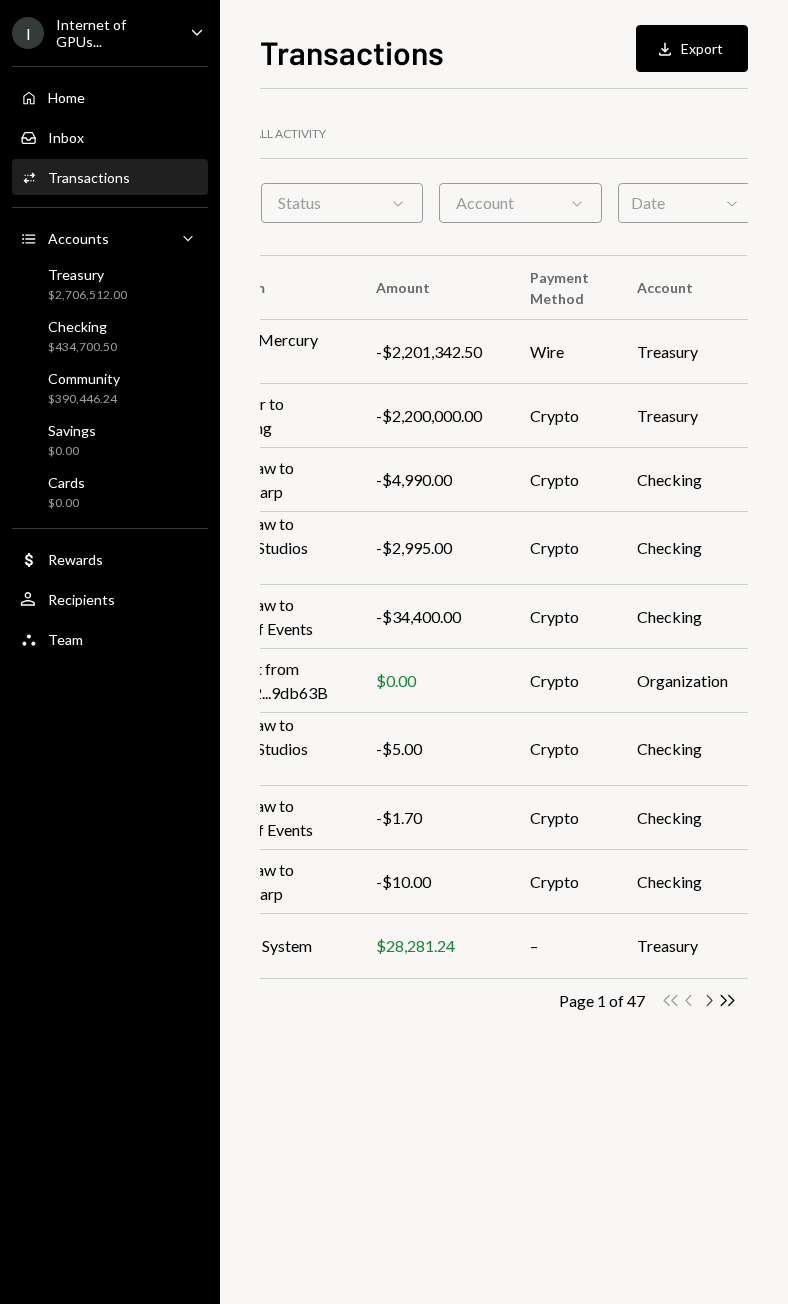 click on "Chevron Right" 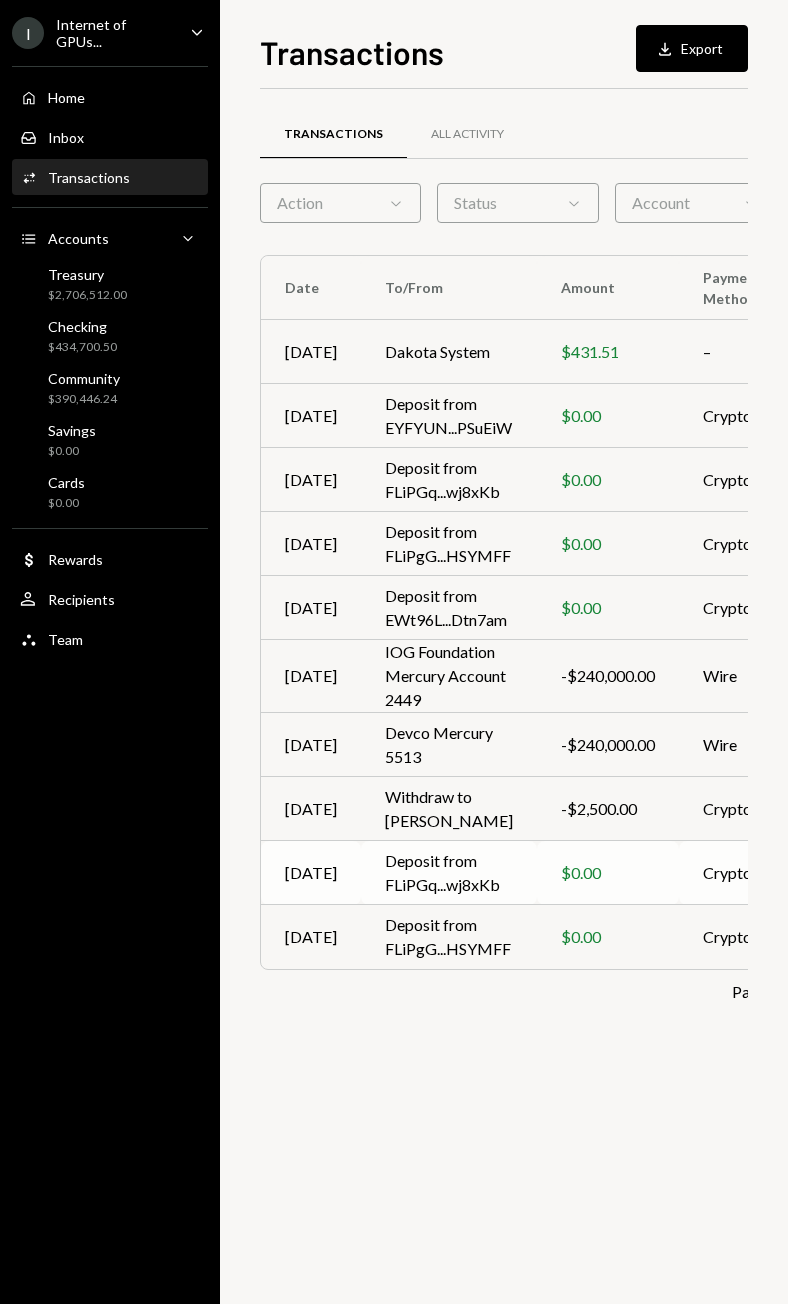 scroll, scrollTop: 0, scrollLeft: 173, axis: horizontal 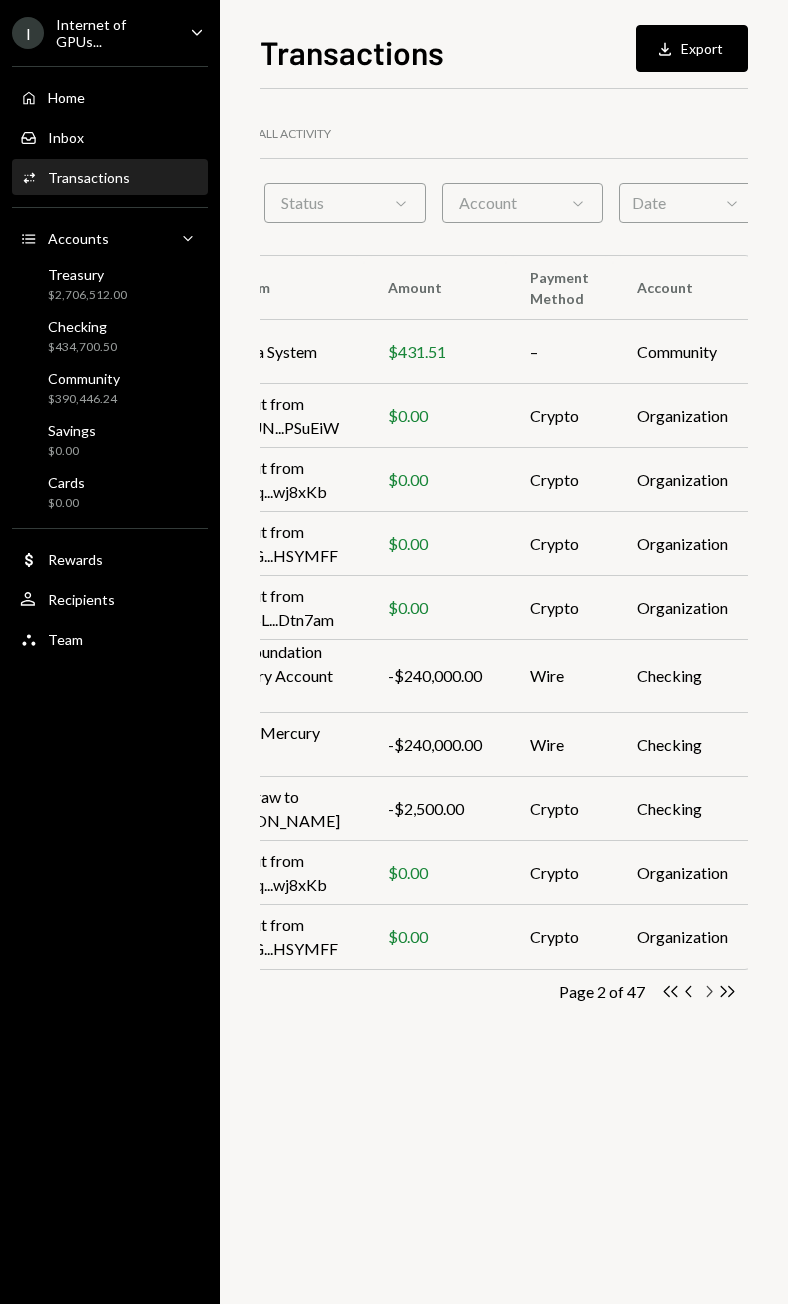 click on "Chevron Right" 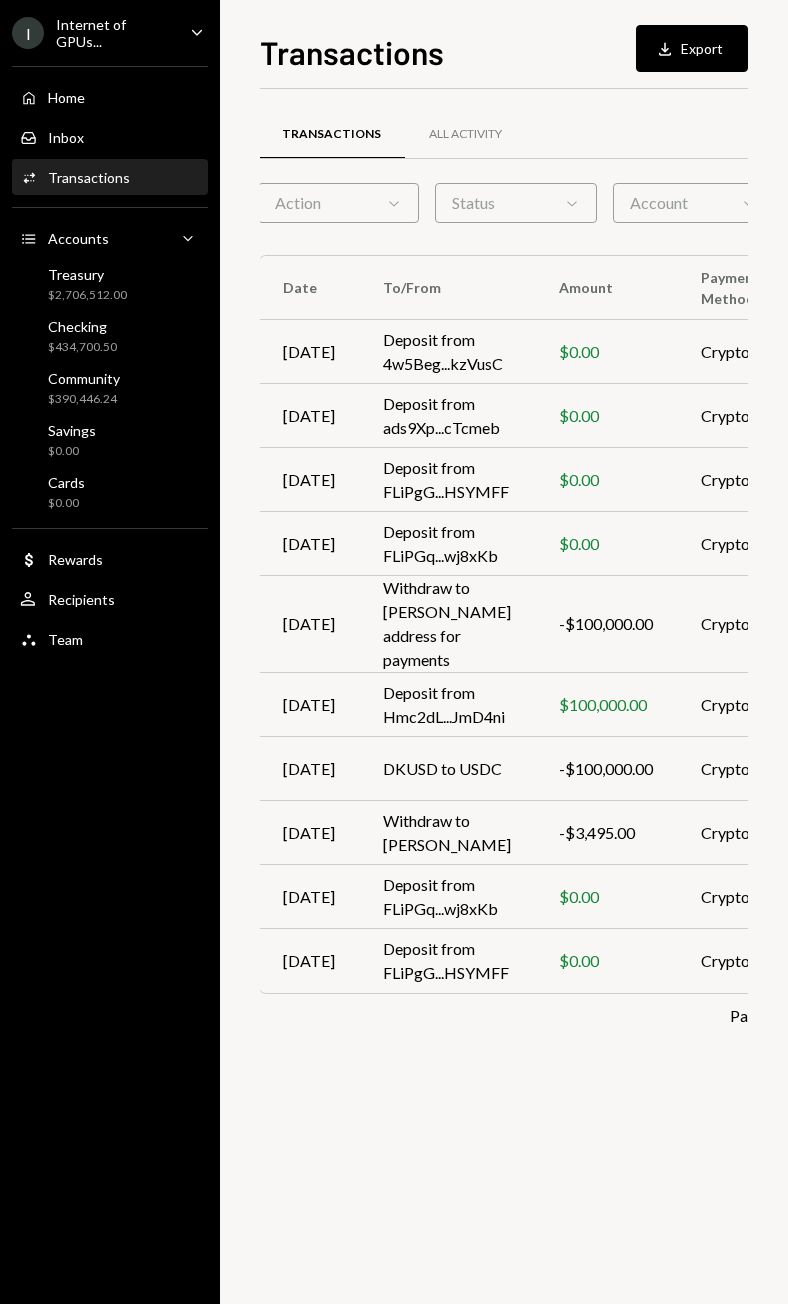 scroll, scrollTop: 0, scrollLeft: 168, axis: horizontal 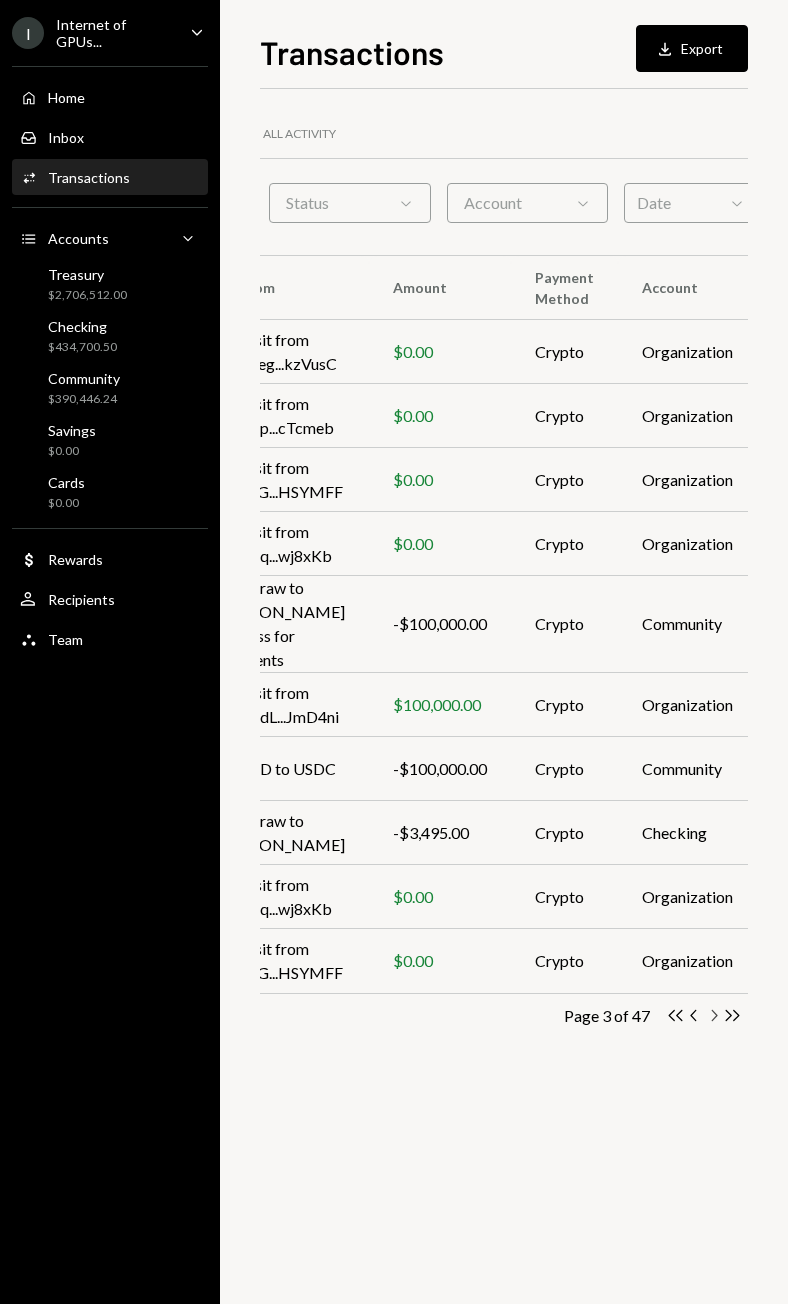 click 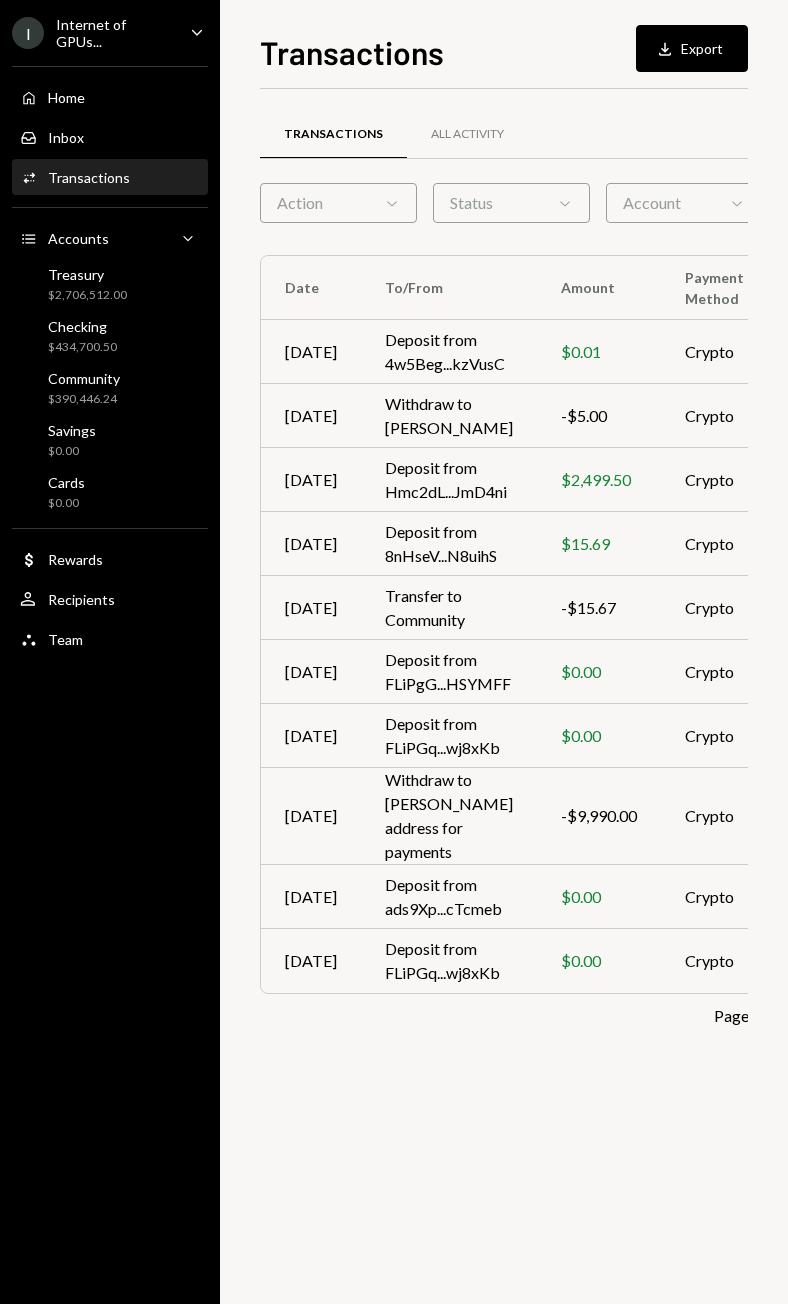 scroll, scrollTop: 0, scrollLeft: 150, axis: horizontal 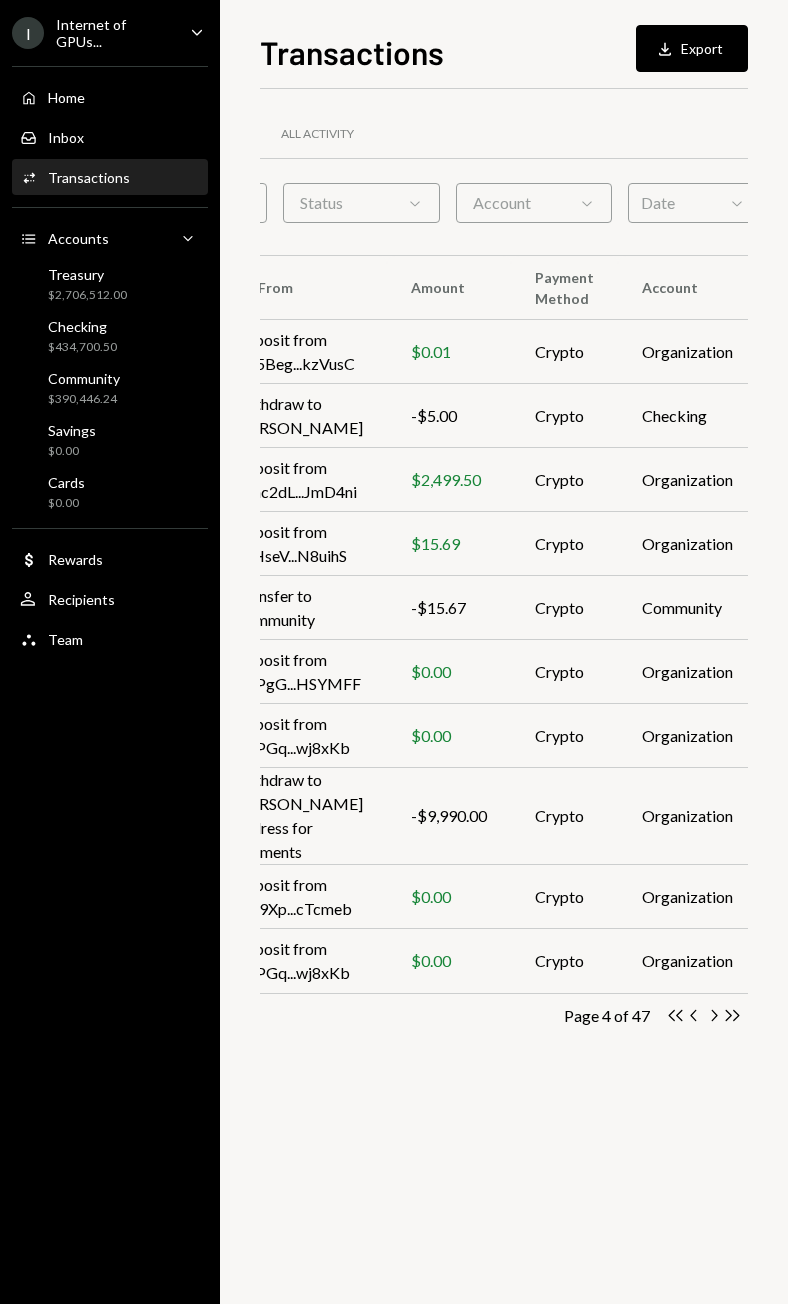 click 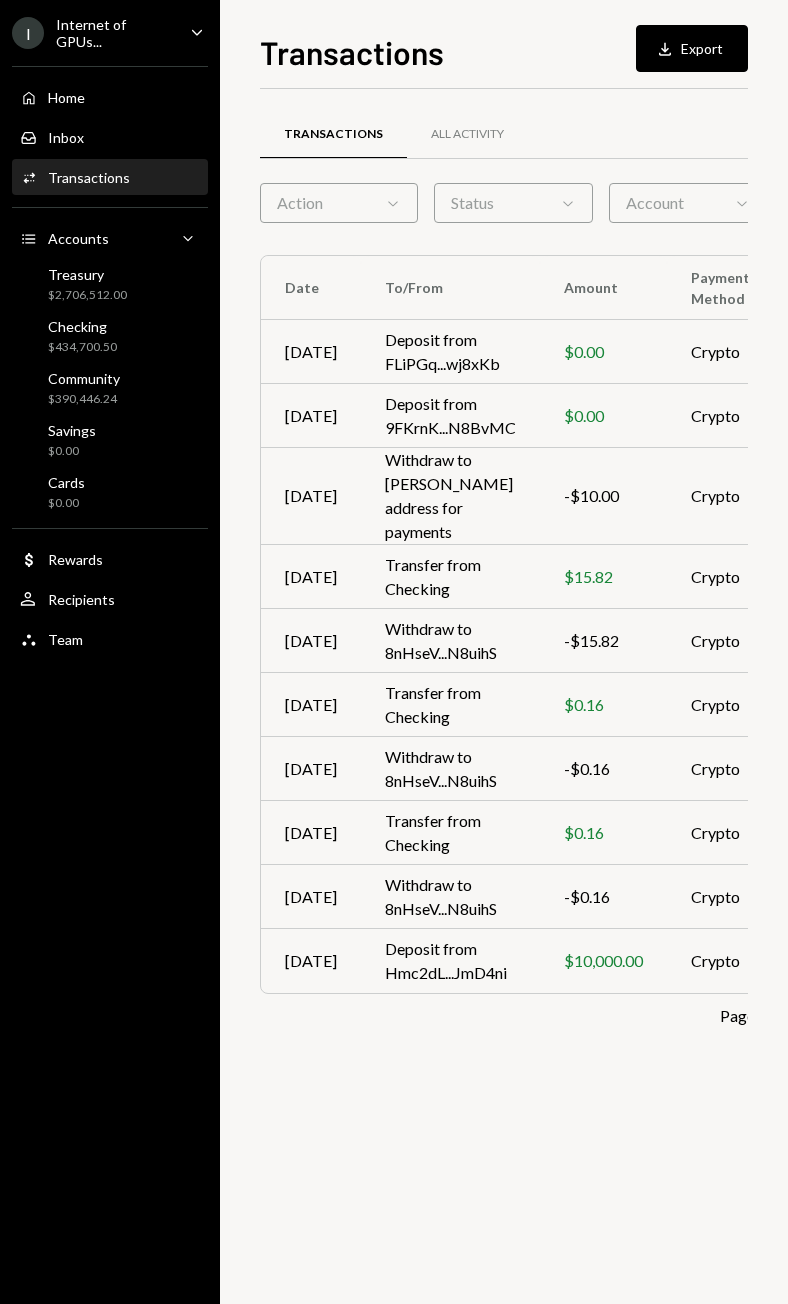 scroll, scrollTop: 0, scrollLeft: 160, axis: horizontal 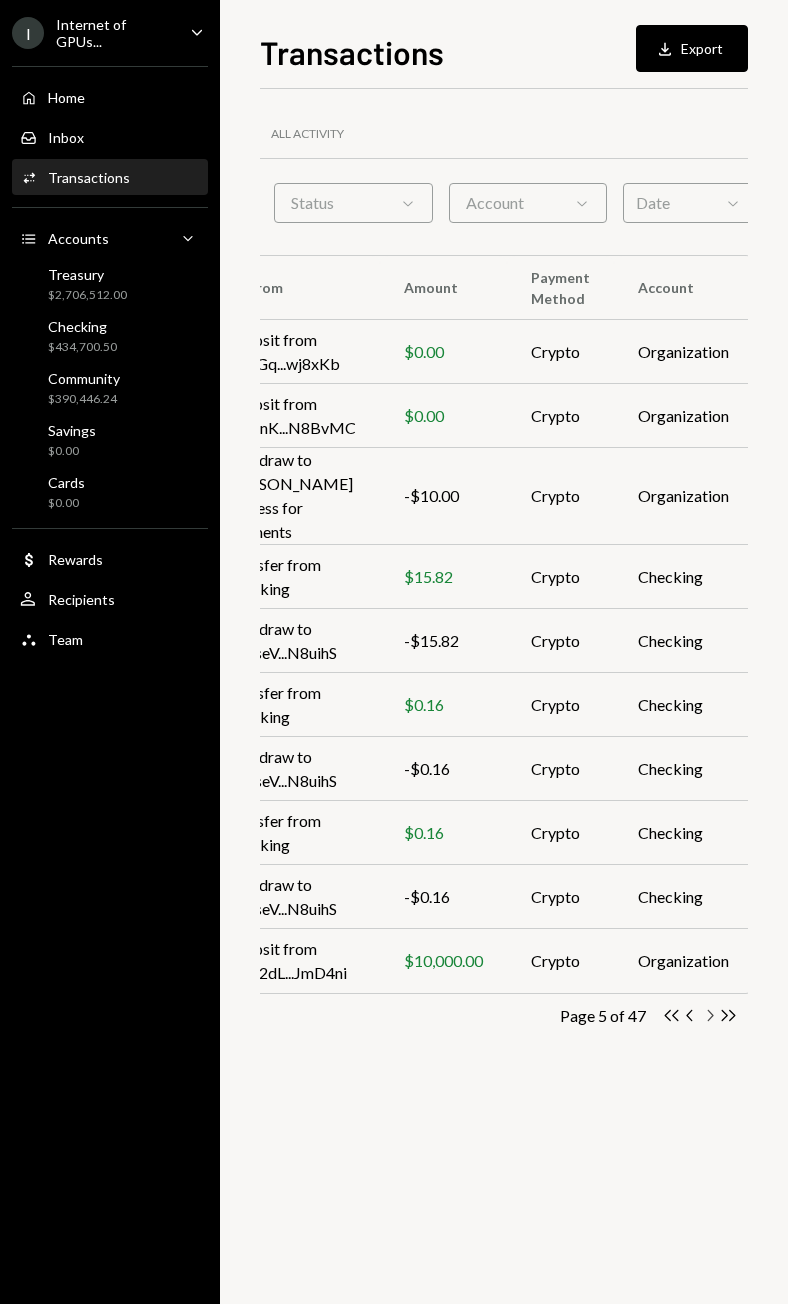 click 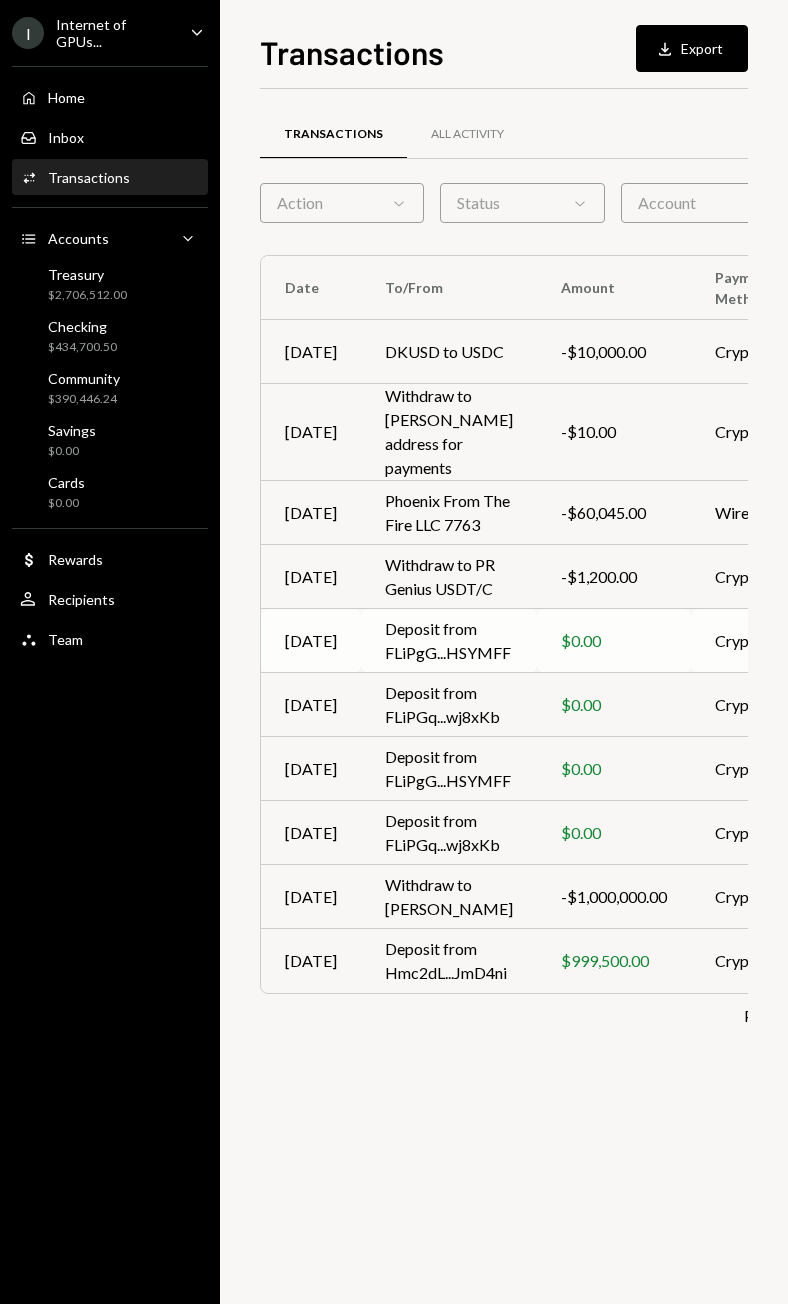 scroll, scrollTop: 0, scrollLeft: 181, axis: horizontal 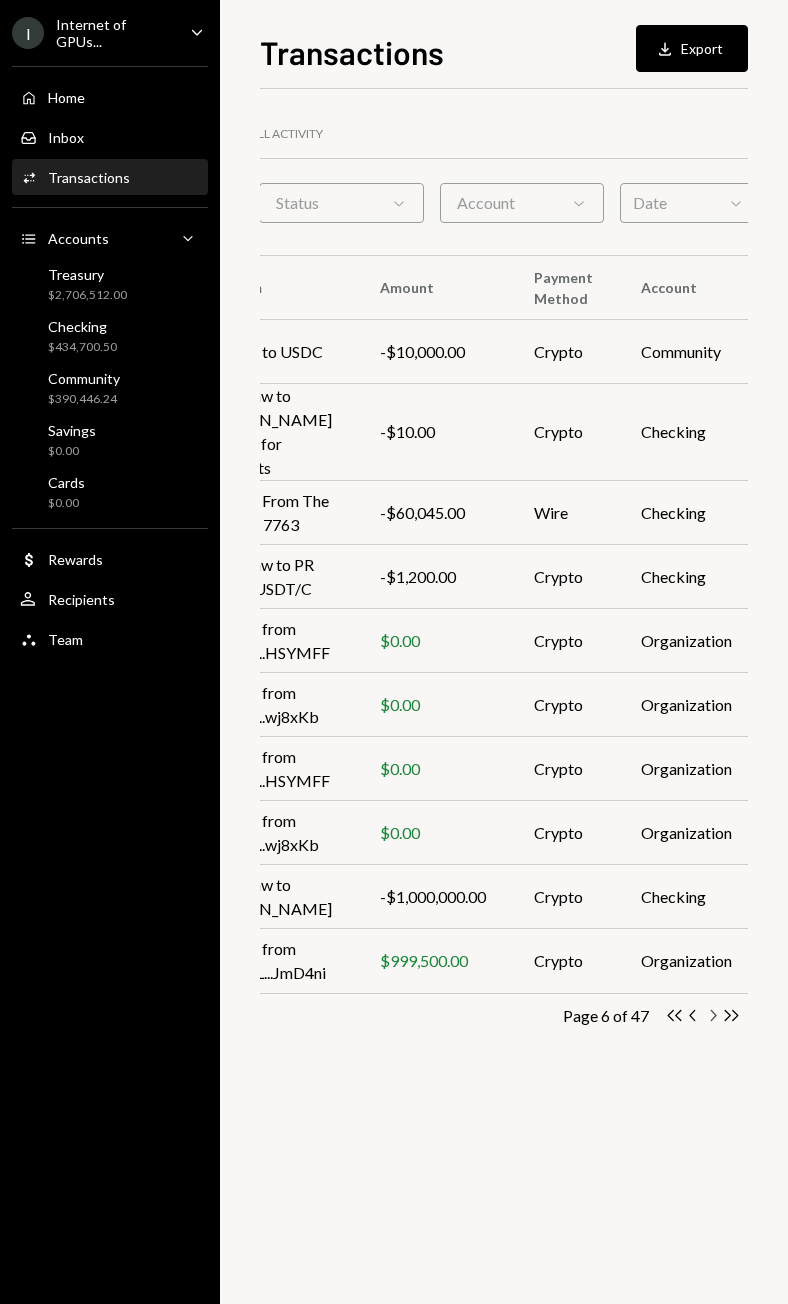 click on "Chevron Right" 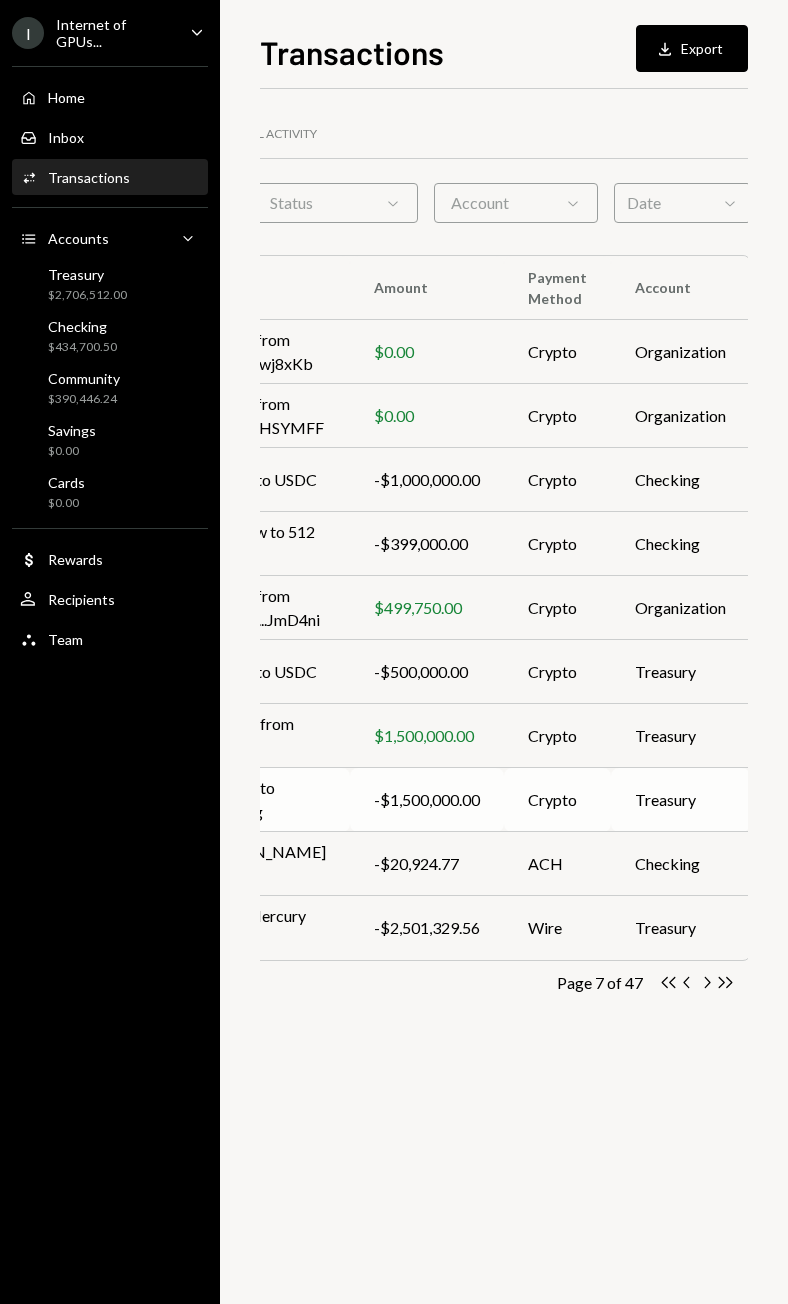 scroll, scrollTop: 0, scrollLeft: 0, axis: both 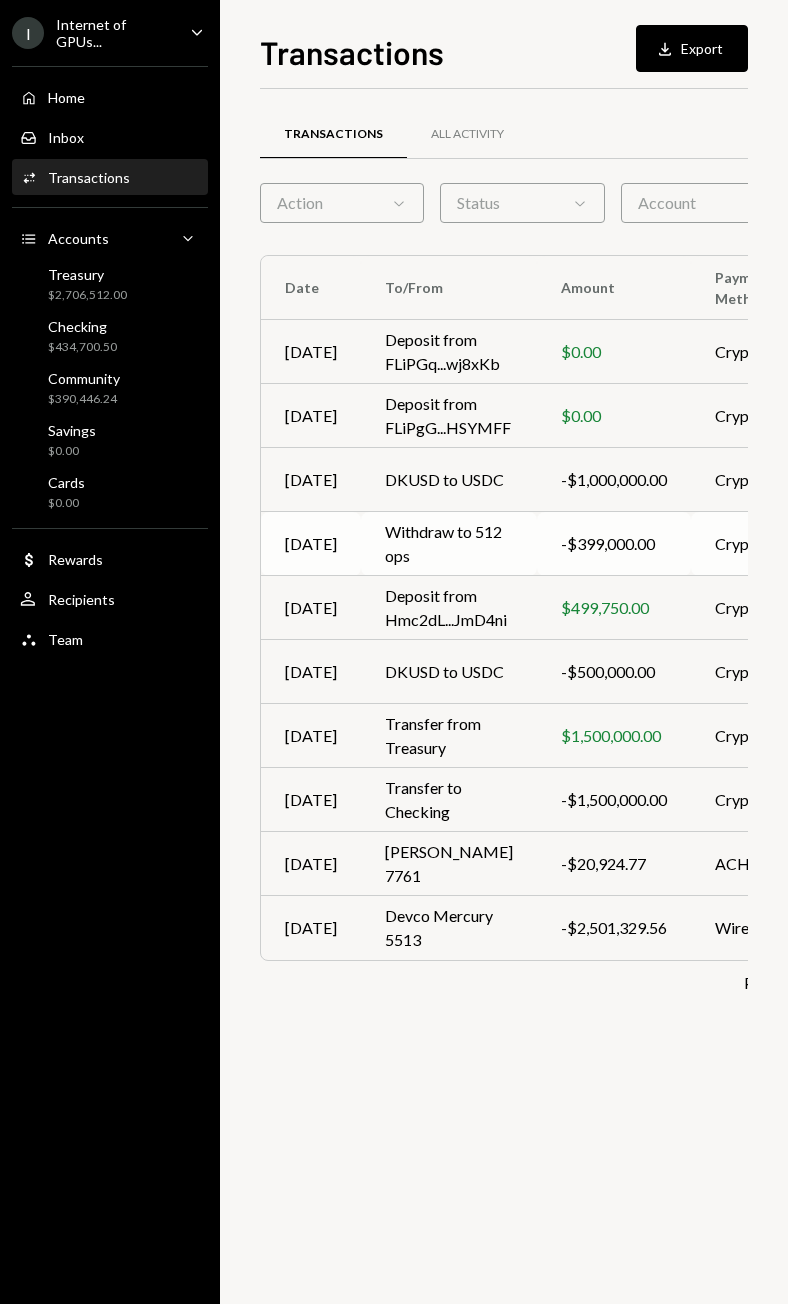 click on "Withdraw to 512 ops" at bounding box center [449, 544] 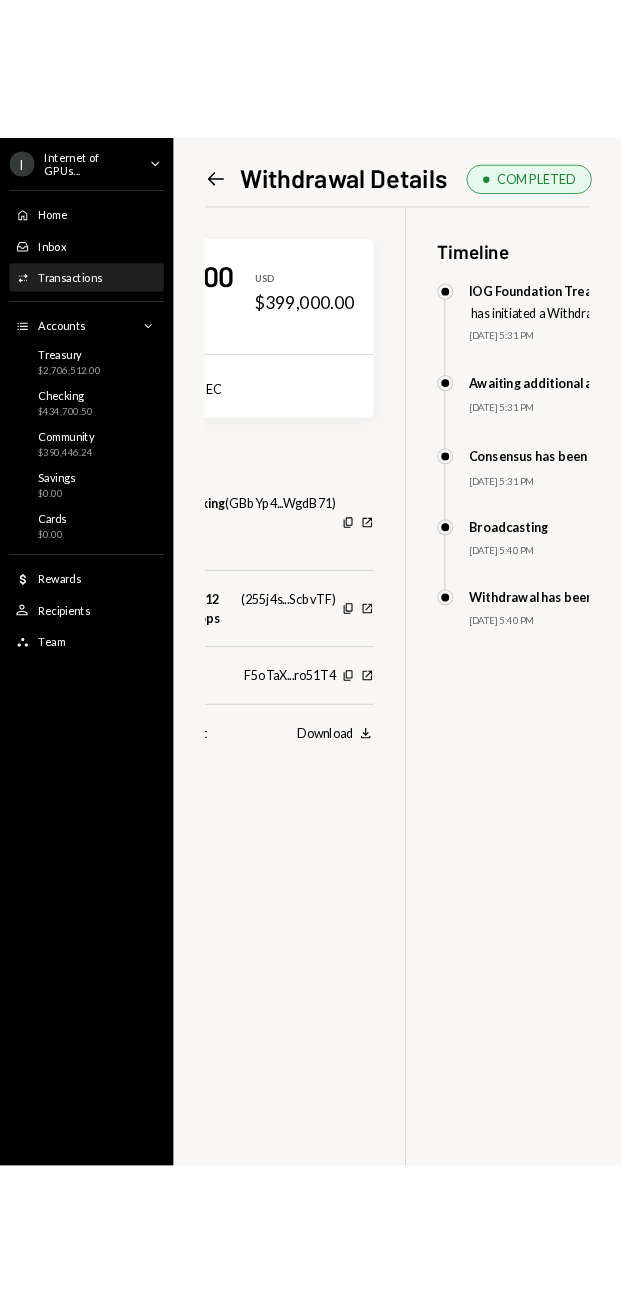 scroll, scrollTop: 0, scrollLeft: 0, axis: both 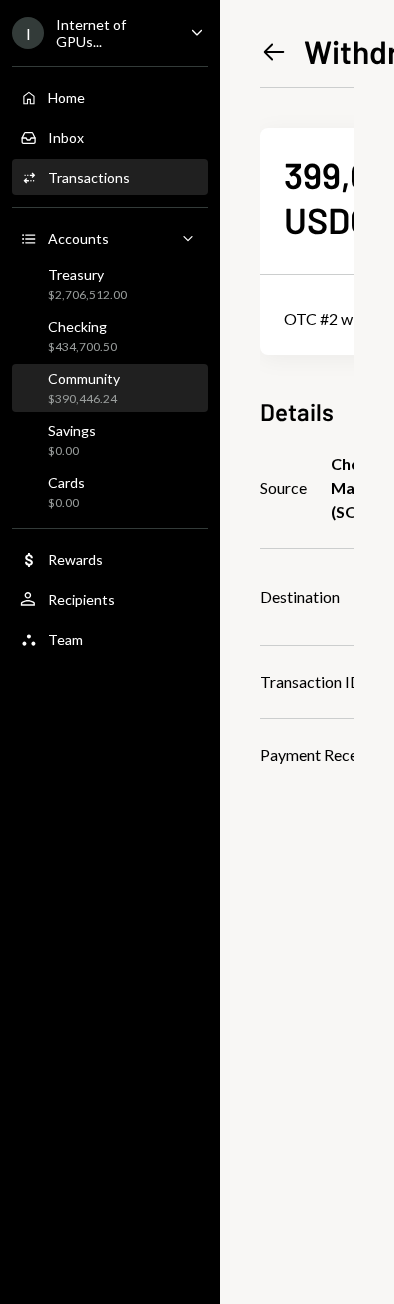 click on "$390,446.24" at bounding box center [84, 399] 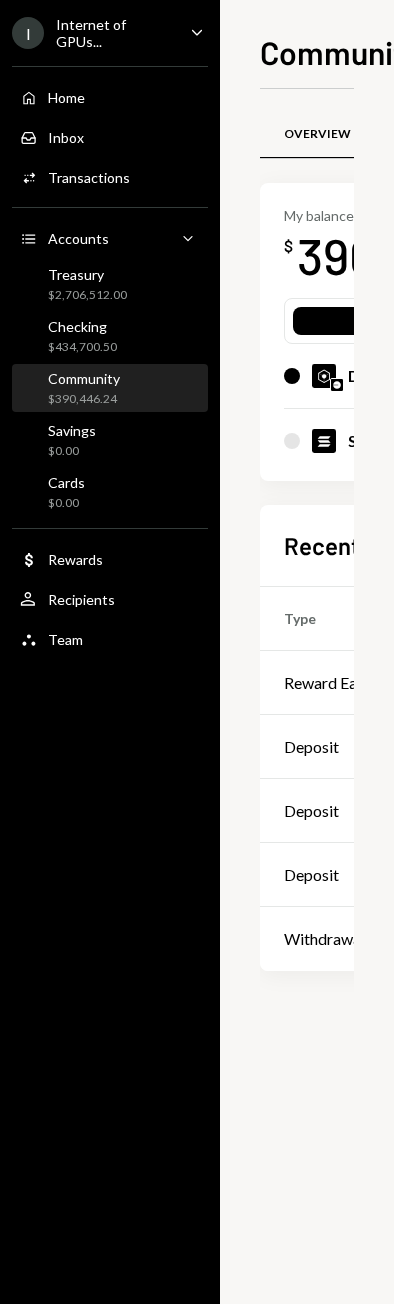 click on "I Internet of GPUs... Caret Down Home Home Inbox Inbox Activities Transactions Accounts Accounts Caret Down Treasury $2,706,512.00 Checking $434,700.50 Community $390,446.24 Savings $0.00 Cards $0.00 Dollar Rewards User Recipients Team Team Community Overview Security My balance $ 390,446.24 DKUSD Dakota USD $390,431.51 Solana 0.0969  SOL $14.73 Recent Transactions View all Type Initiated By Initiated At Status Reward Earning $431.51 Dakota System 06/20/2025 Completed Deposit 0.0000  SOL ads9Xp...cTcmeb Copy 06/13/2025 Completed Deposit 0.0000  SOL FLiPgG...HSYMFF Copy 06/13/2025 Completed Deposit 0.0000  SOL FLiPGq...wj8xKb Copy 06/13/2025 Completed Withdrawal 100,000  USDC Stephanie Vergara 06/13/2025 Completed Account Details Routing Number 101019644 Copy Account Number • • • • • • • •  1755 Show Copy View more details Right Arrow Make international deposit Right Arrow Account Information Money in (last 30 days) Up Right Arrow $100,431.51 Money out (last 30 days) Down Right Arrow" at bounding box center [197, 652] 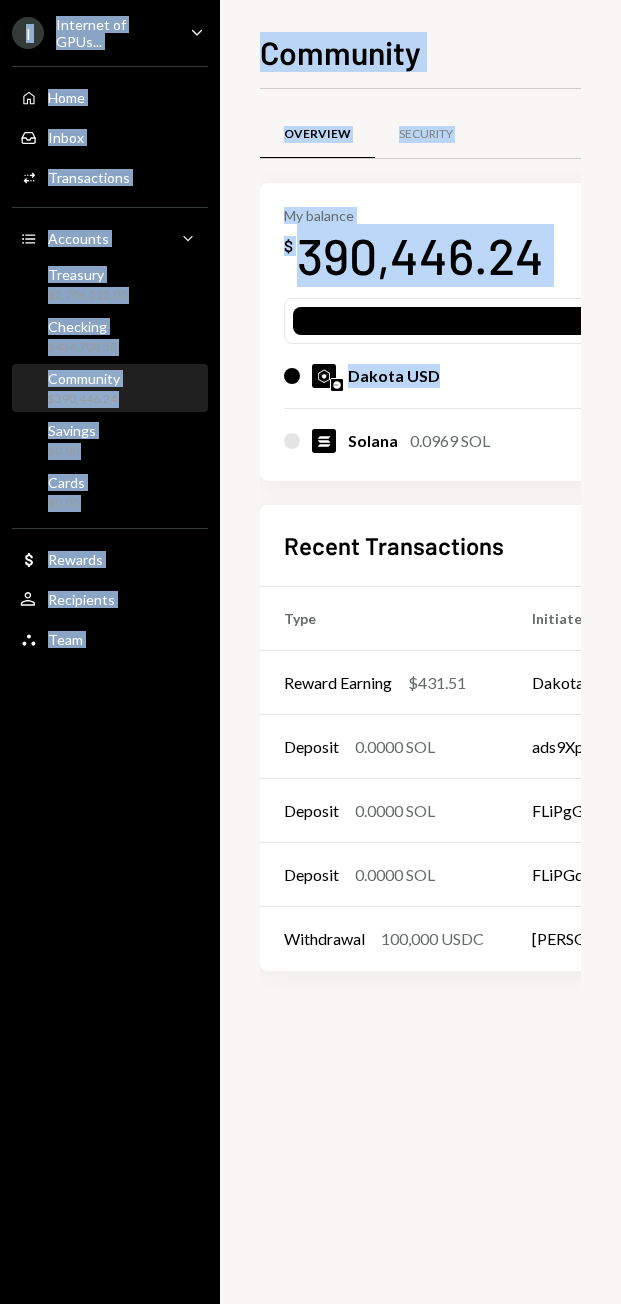 click on "Overview Security My balance $ 390,446.24 DKUSD Dakota USD $390,431.51 Solana 0.0969  SOL $14.73 Recent Transactions View all Type Initiated By Initiated At Status Reward Earning $431.51 Dakota System 06/20/2025 Completed Deposit 0.0000  SOL ads9Xp...cTcmeb Copy 06/13/2025 Completed Deposit 0.0000  SOL FLiPgG...HSYMFF Copy 06/13/2025 Completed Deposit 0.0000  SOL FLiPGq...wj8xKb Copy 06/13/2025 Completed Withdrawal 100,000  USDC Stephanie Vergara 06/13/2025 Completed Account Details Routing Number 101019644 Copy Account Number • • • • • • • •  1755 Show Copy View more details Right Arrow Make international deposit Right Arrow Account Information Money in (last 30 days) Up Right Arrow $100,431.51 Money out (last 30 days) Down Right Arrow $210,000.00 View address details Right Arrow" at bounding box center [420, 696] 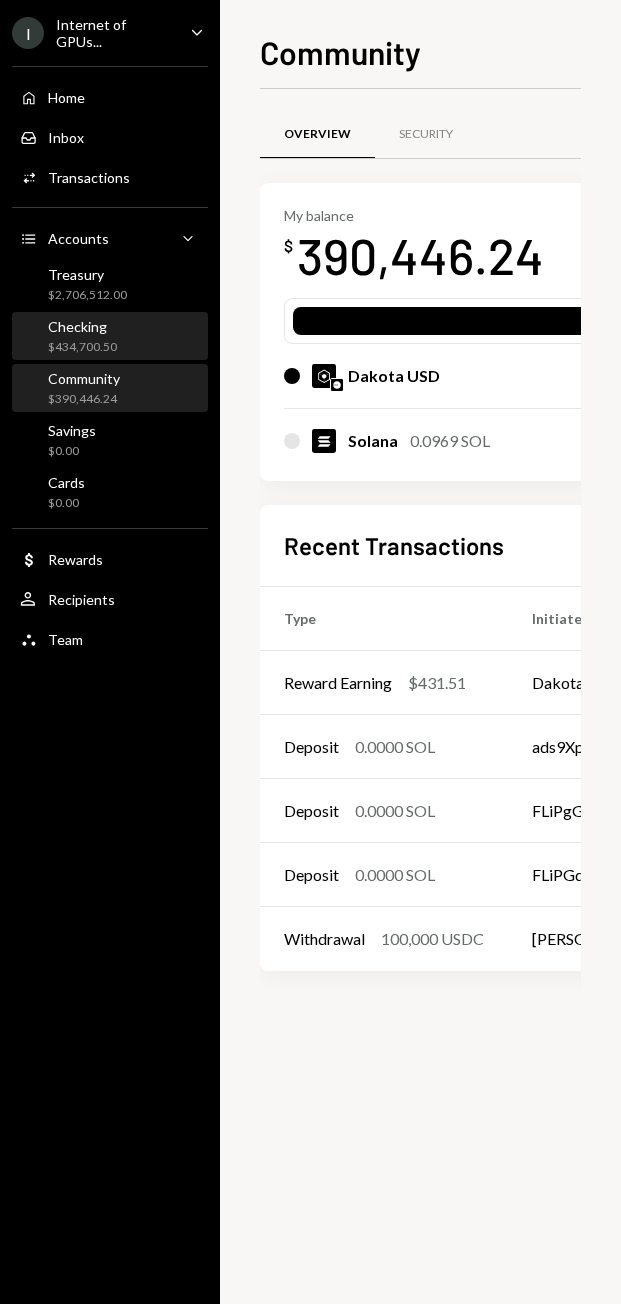 click on "$434,700.50" at bounding box center [82, 347] 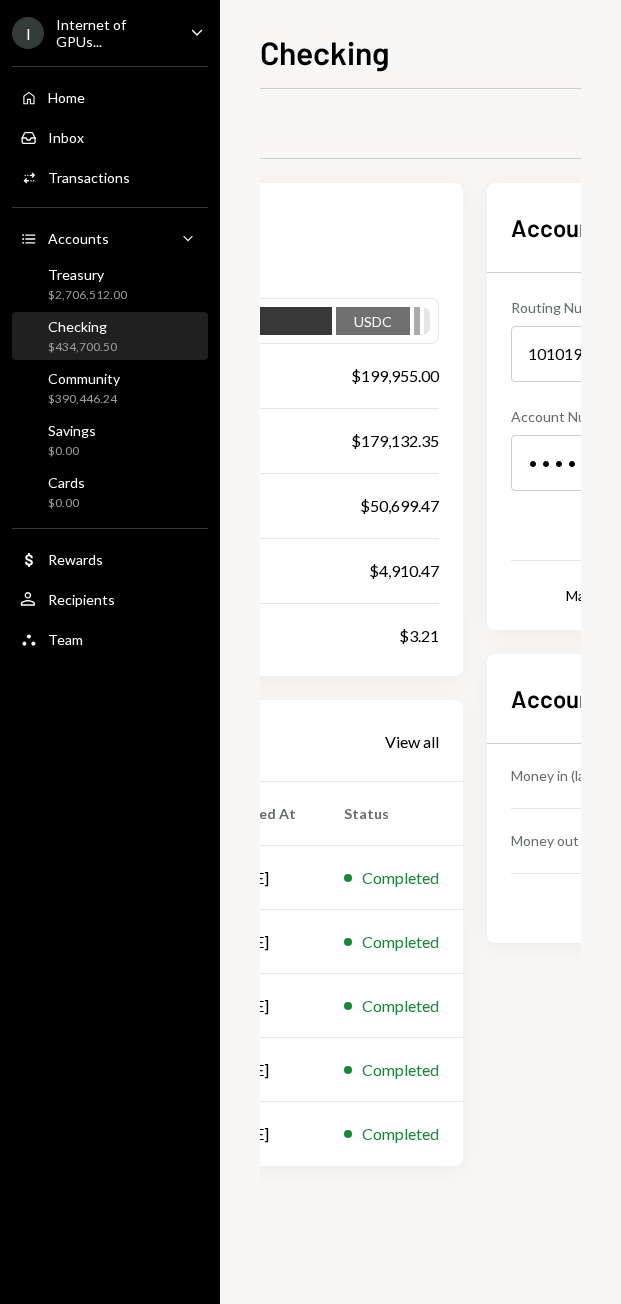 scroll, scrollTop: 0, scrollLeft: 496, axis: horizontal 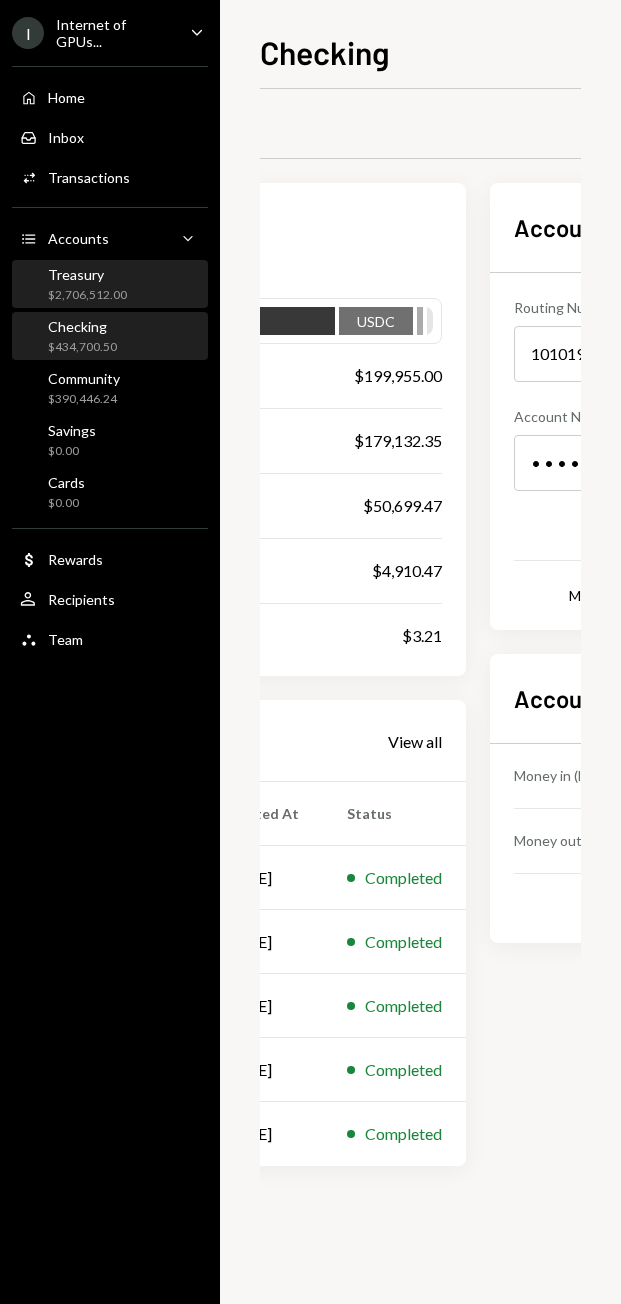 click on "$2,706,512.00" at bounding box center (87, 295) 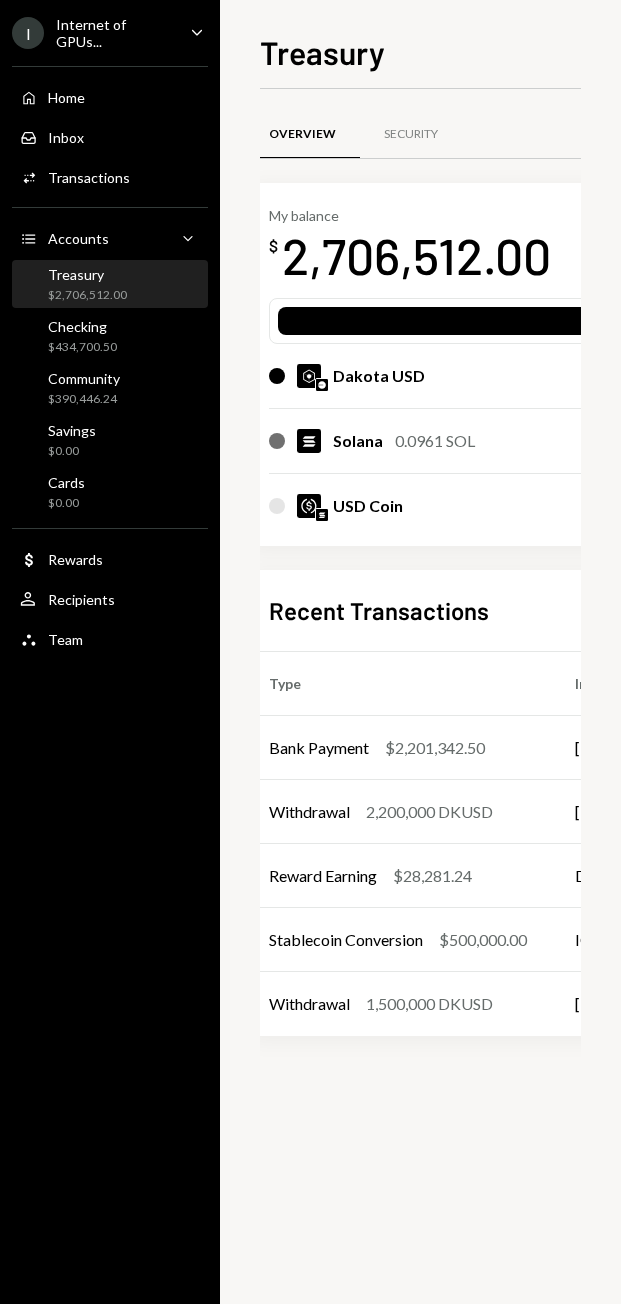 scroll, scrollTop: 0, scrollLeft: 59, axis: horizontal 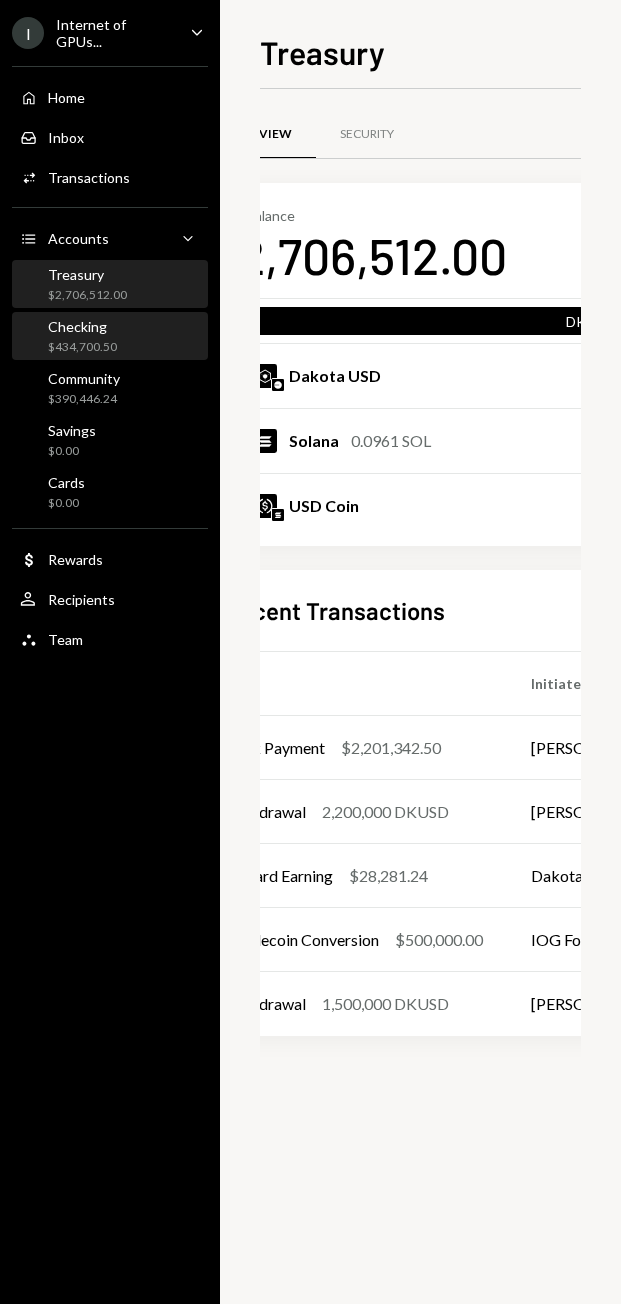 click on "Checking $434,700.50" at bounding box center [110, 337] 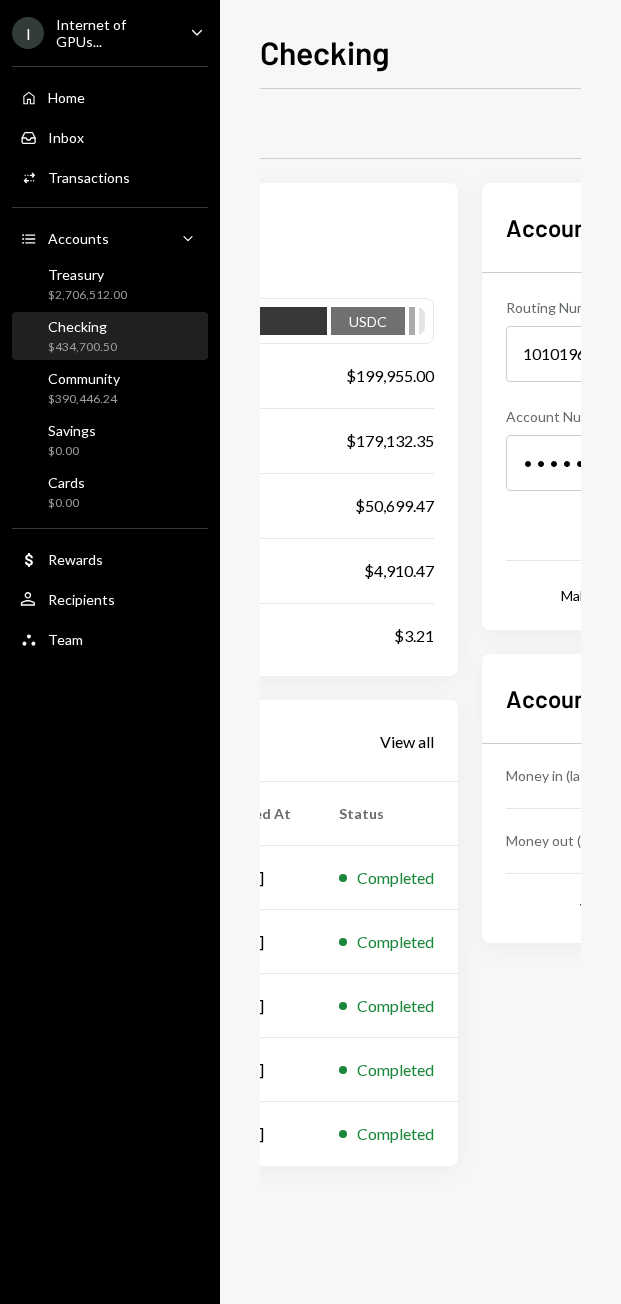 scroll, scrollTop: 0, scrollLeft: 505, axis: horizontal 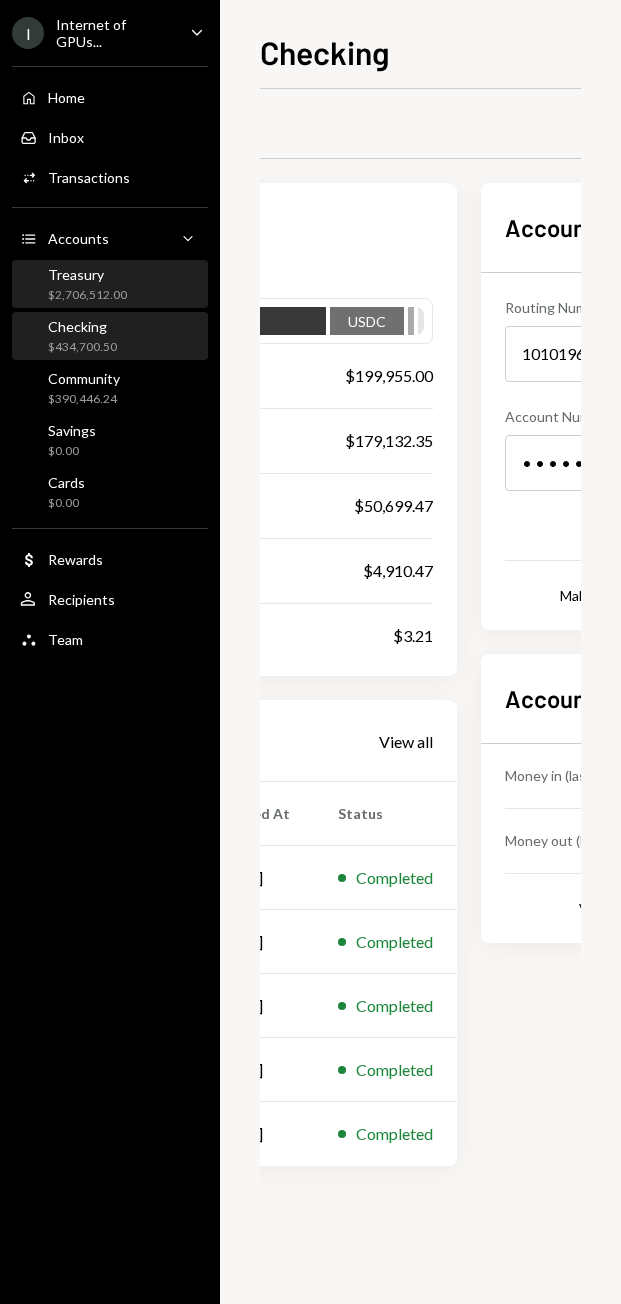 click on "Treasury $2,706,512.00" at bounding box center (110, 285) 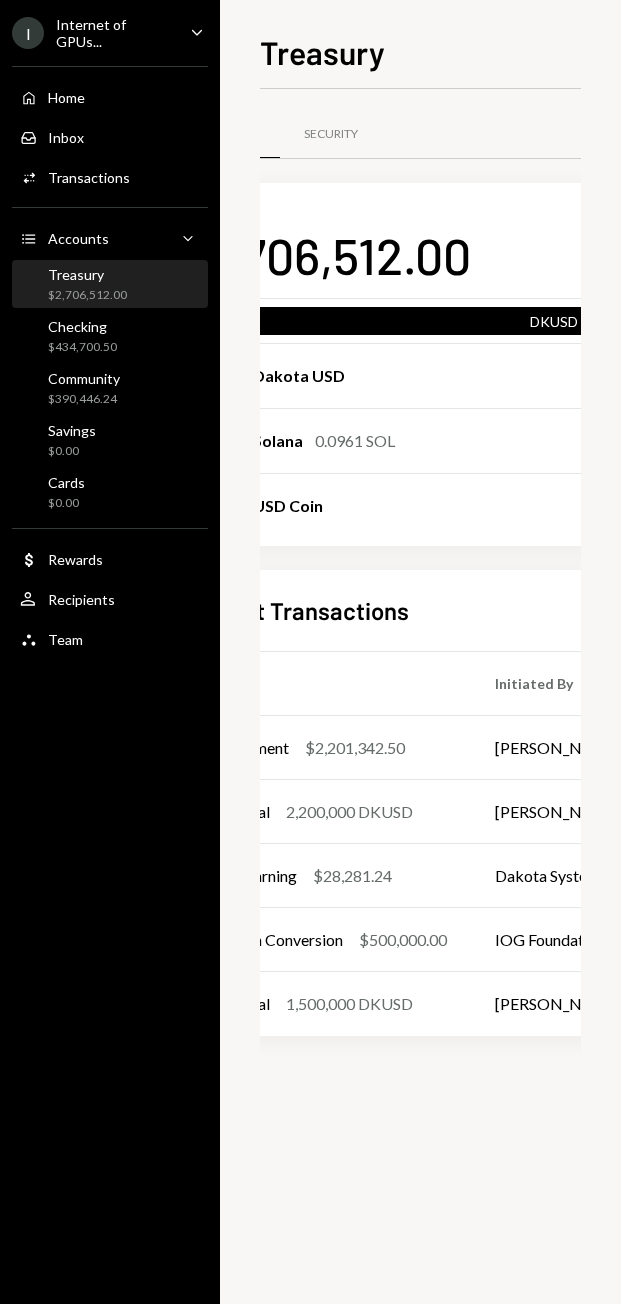 scroll, scrollTop: 0, scrollLeft: 20, axis: horizontal 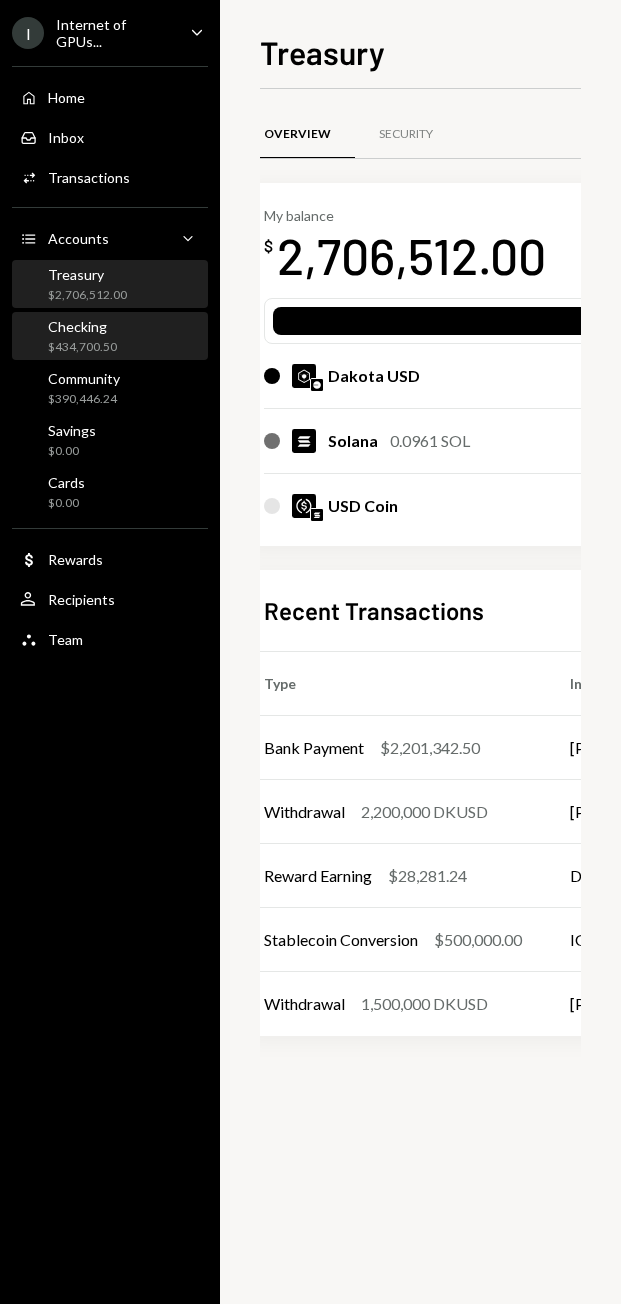 click on "Checking" at bounding box center (82, 326) 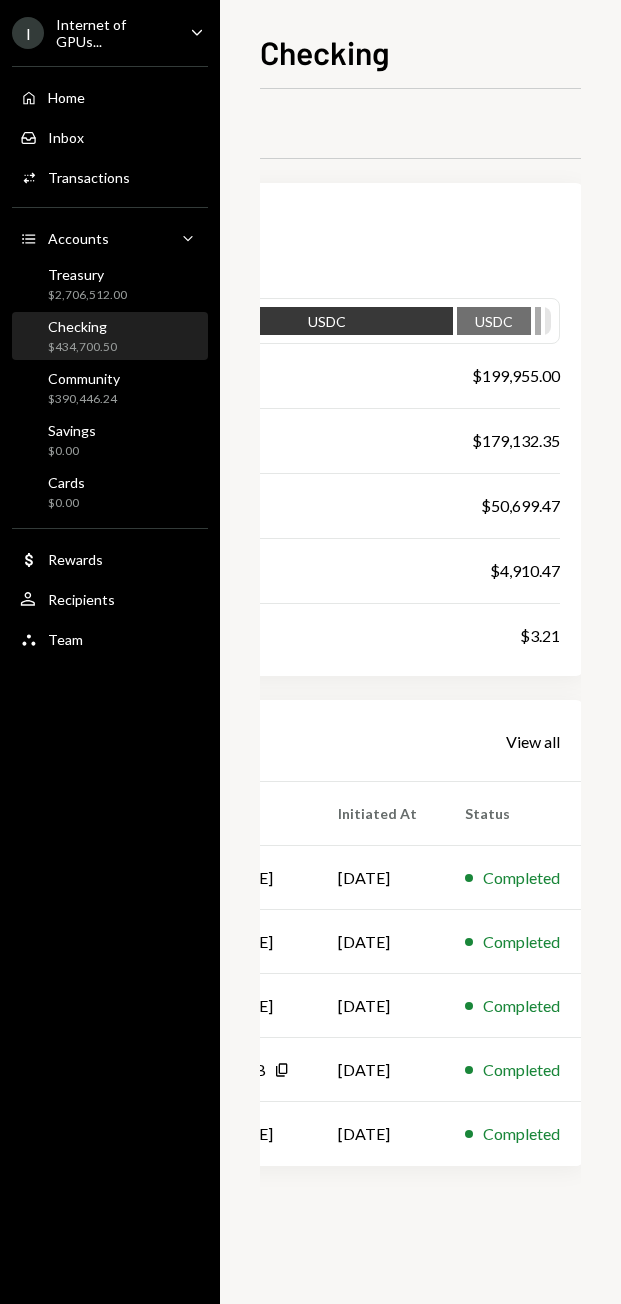scroll, scrollTop: 0, scrollLeft: 379, axis: horizontal 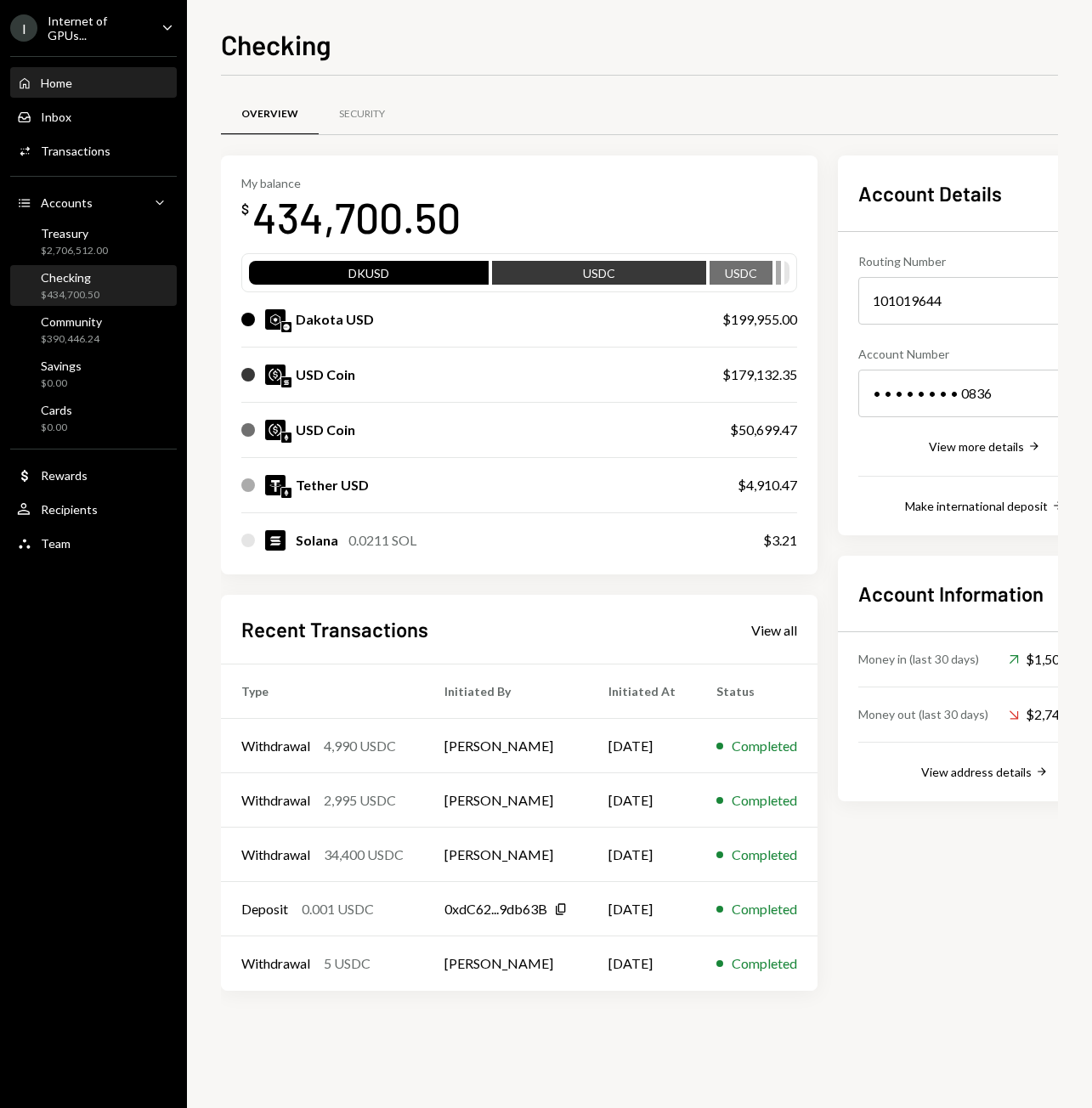 click on "Home Home" at bounding box center [93, 82] 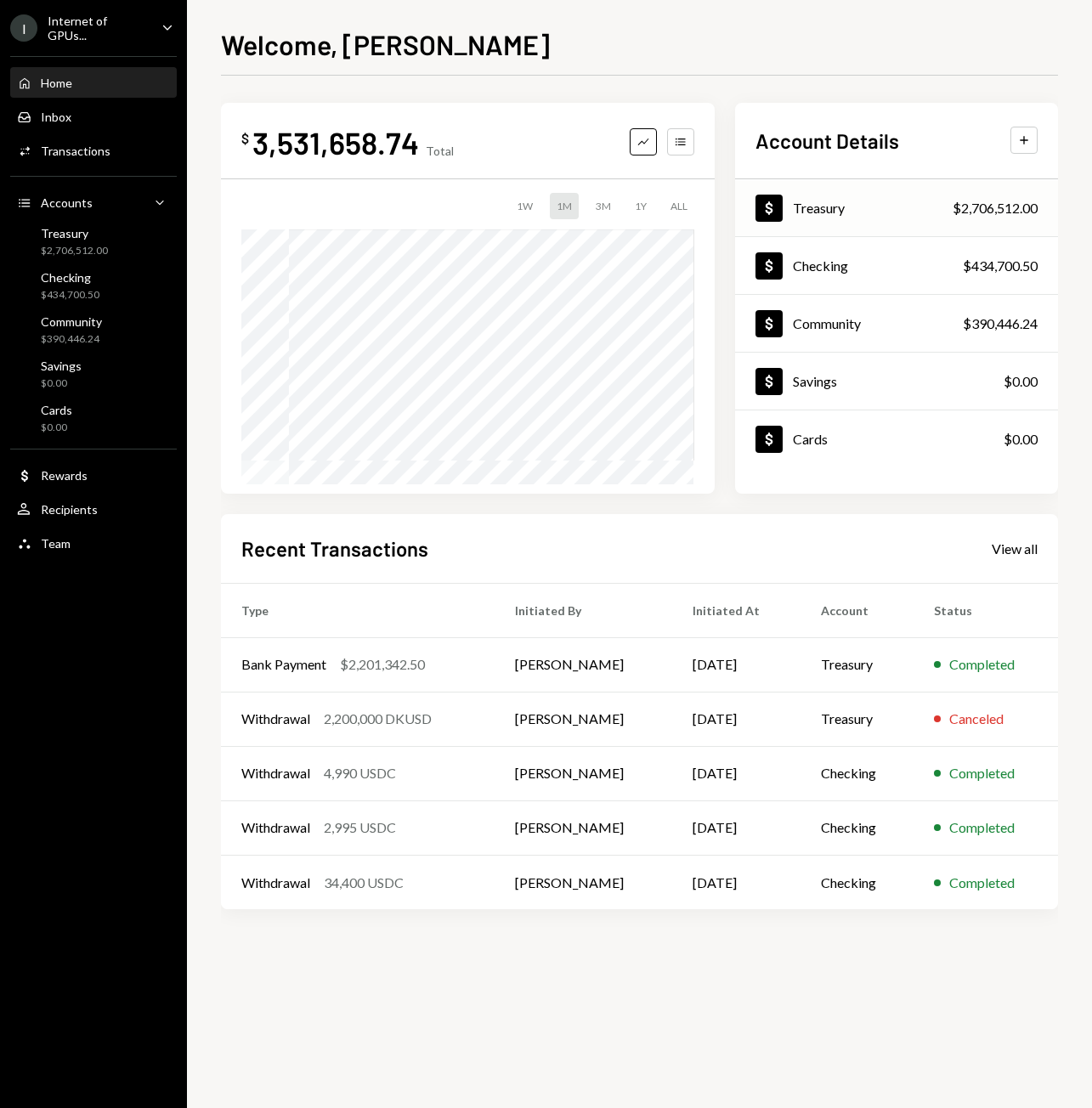 click on "Dollar Treasury $2,706,512.00" at bounding box center (897, 208) 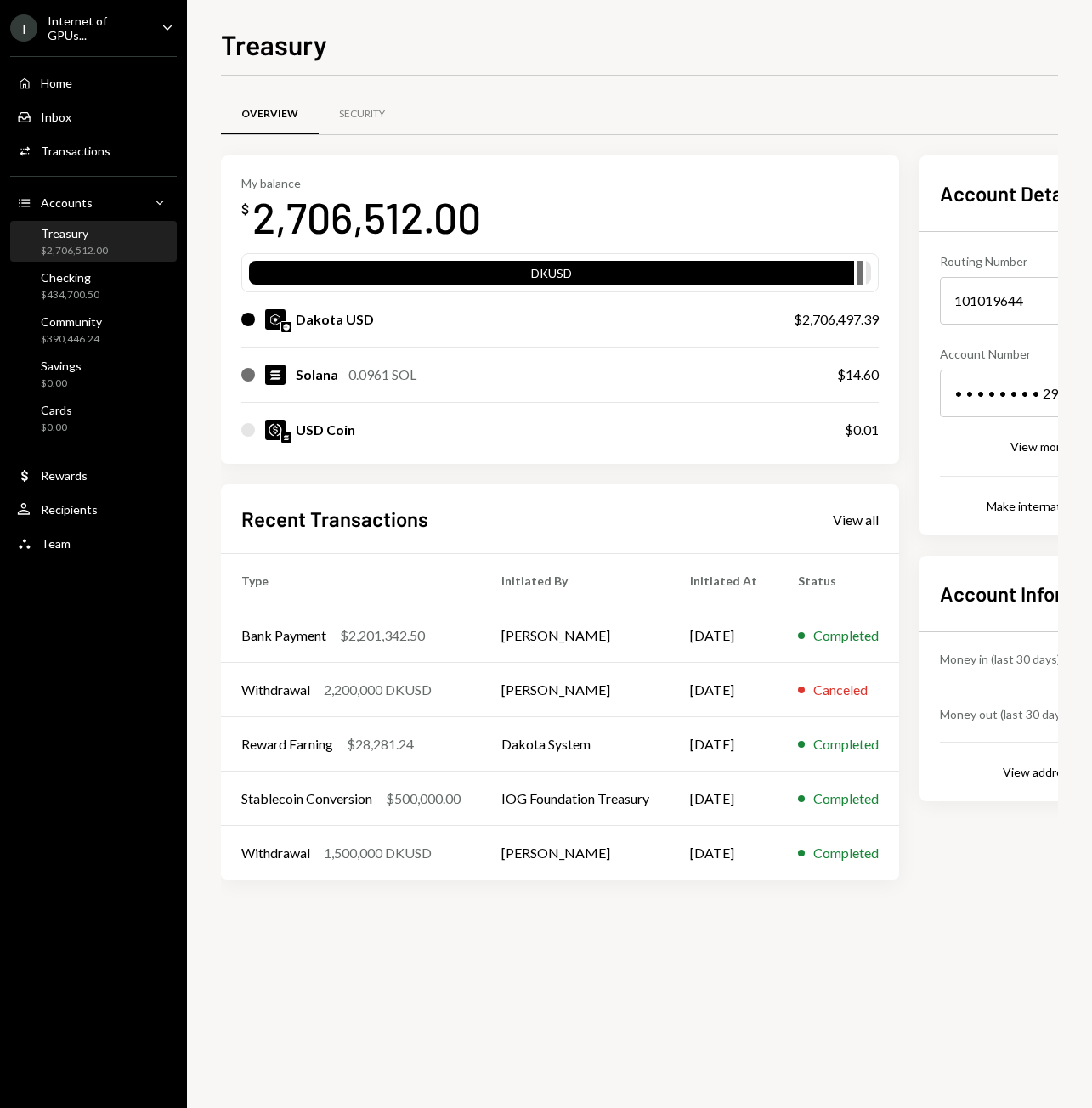 scroll, scrollTop: 0, scrollLeft: 23, axis: horizontal 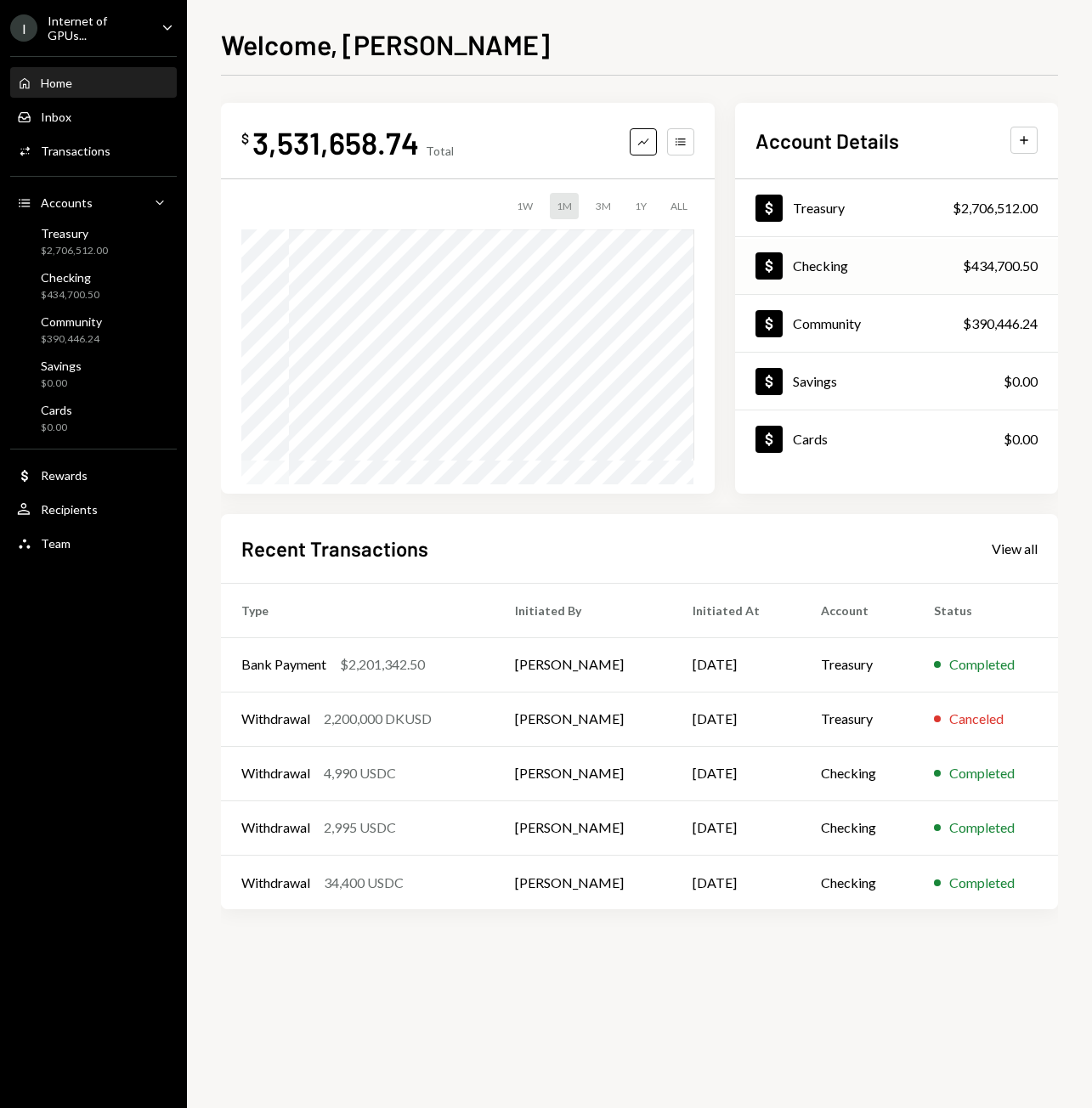 click on "Dollar Checking $434,700.50" at bounding box center [897, 266] 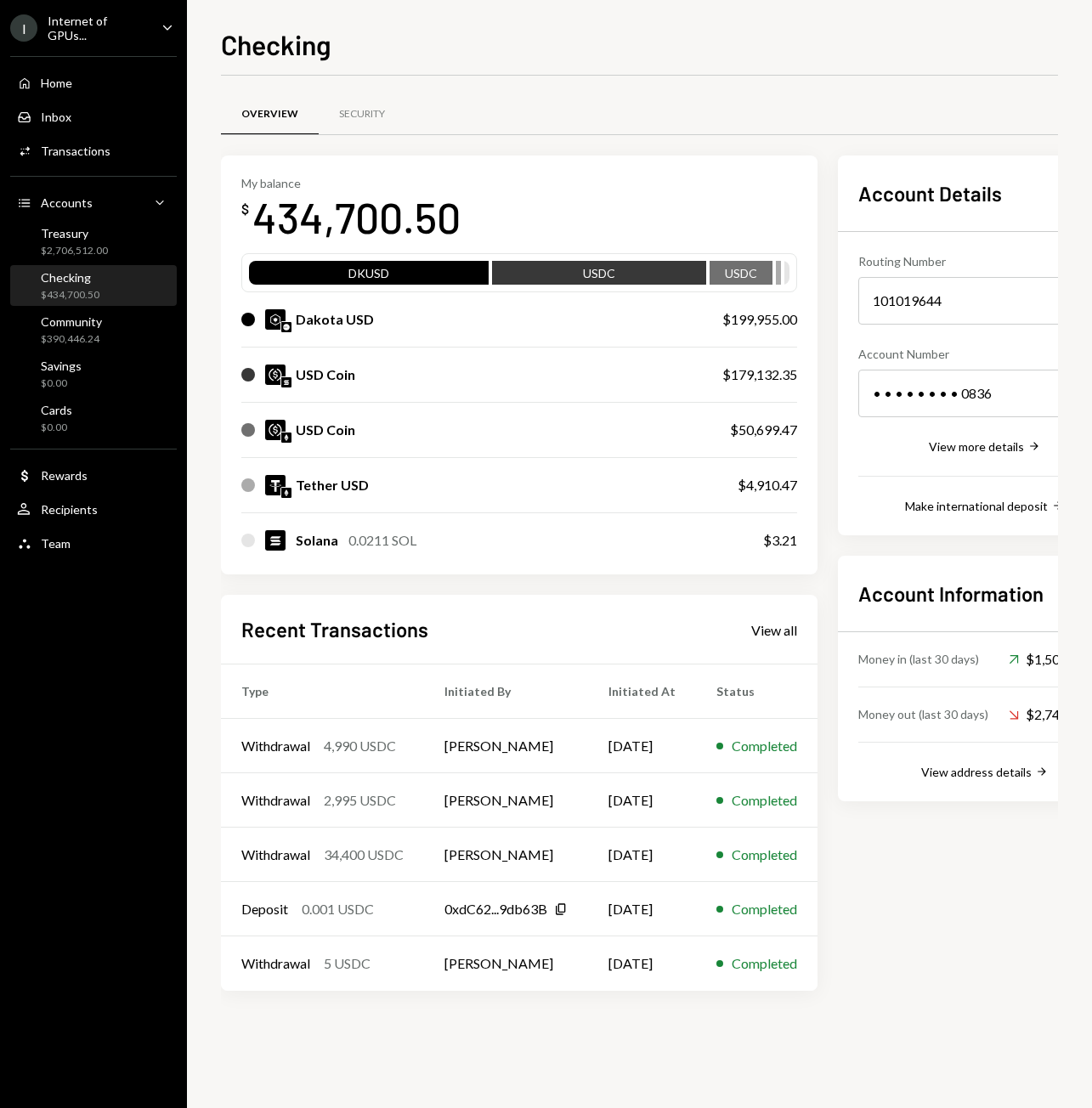 scroll, scrollTop: 0, scrollLeft: 8, axis: horizontal 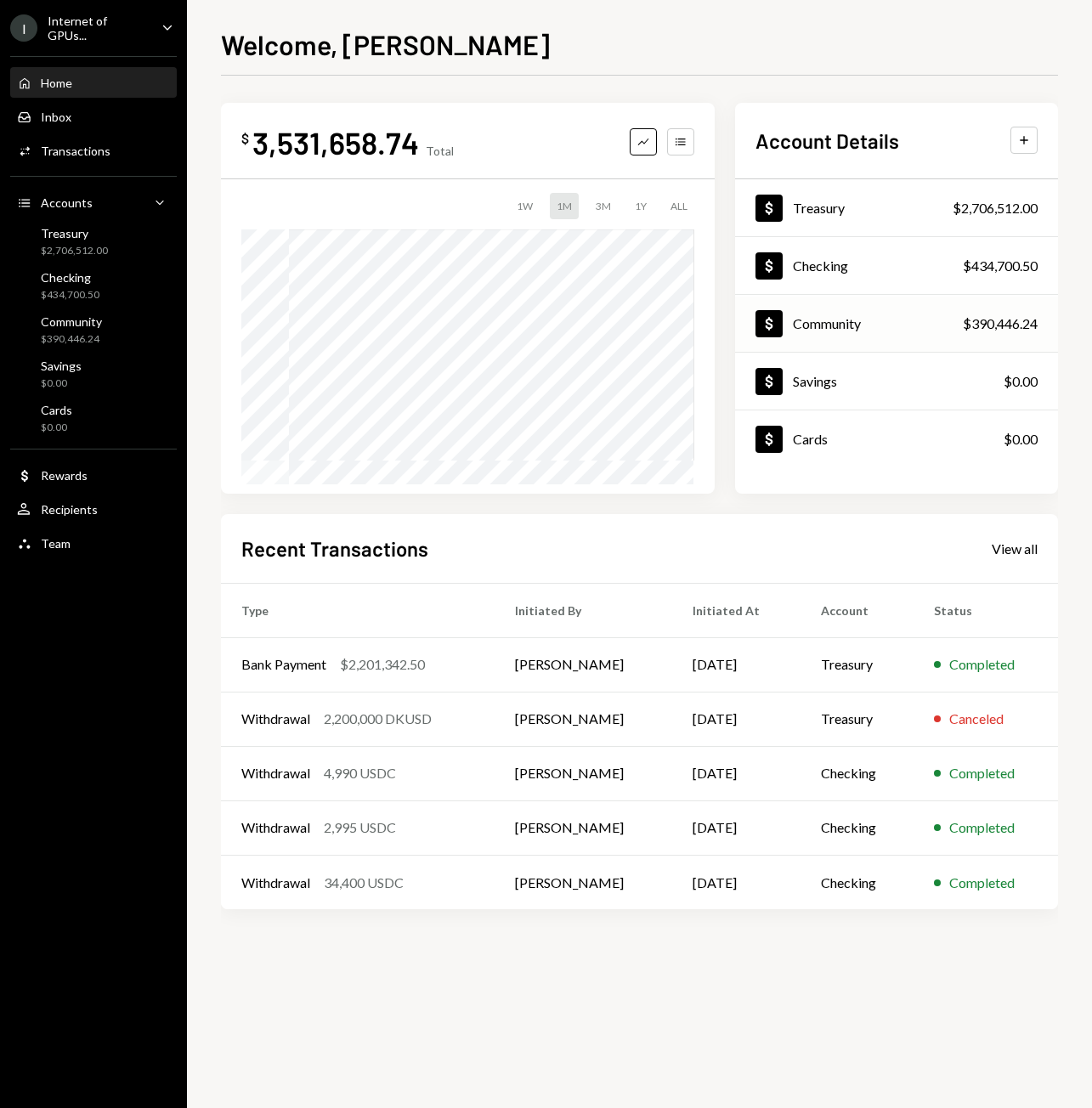 click on "$390,446.24" at bounding box center [1000, 324] 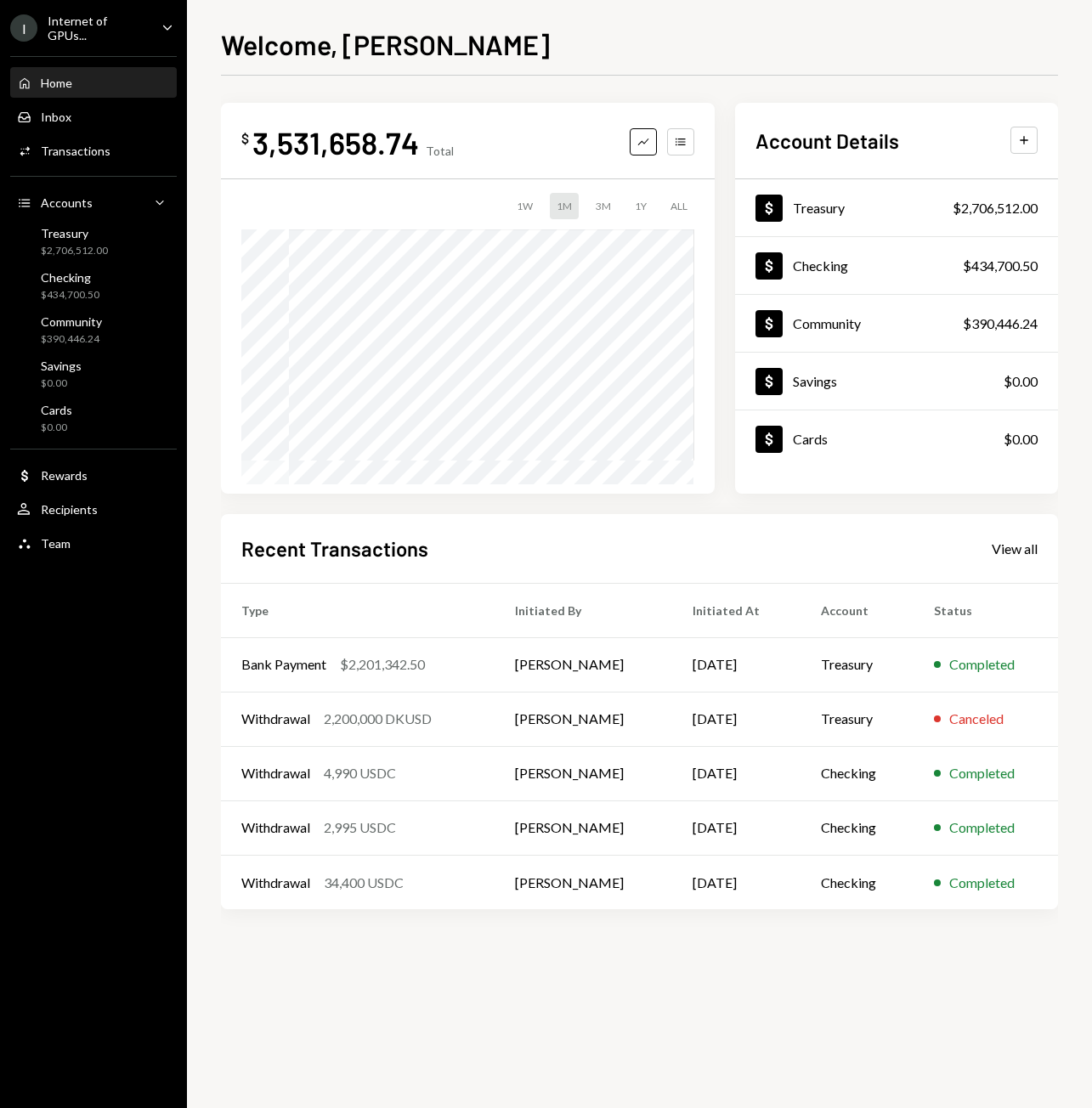 scroll, scrollTop: 0, scrollLeft: 0, axis: both 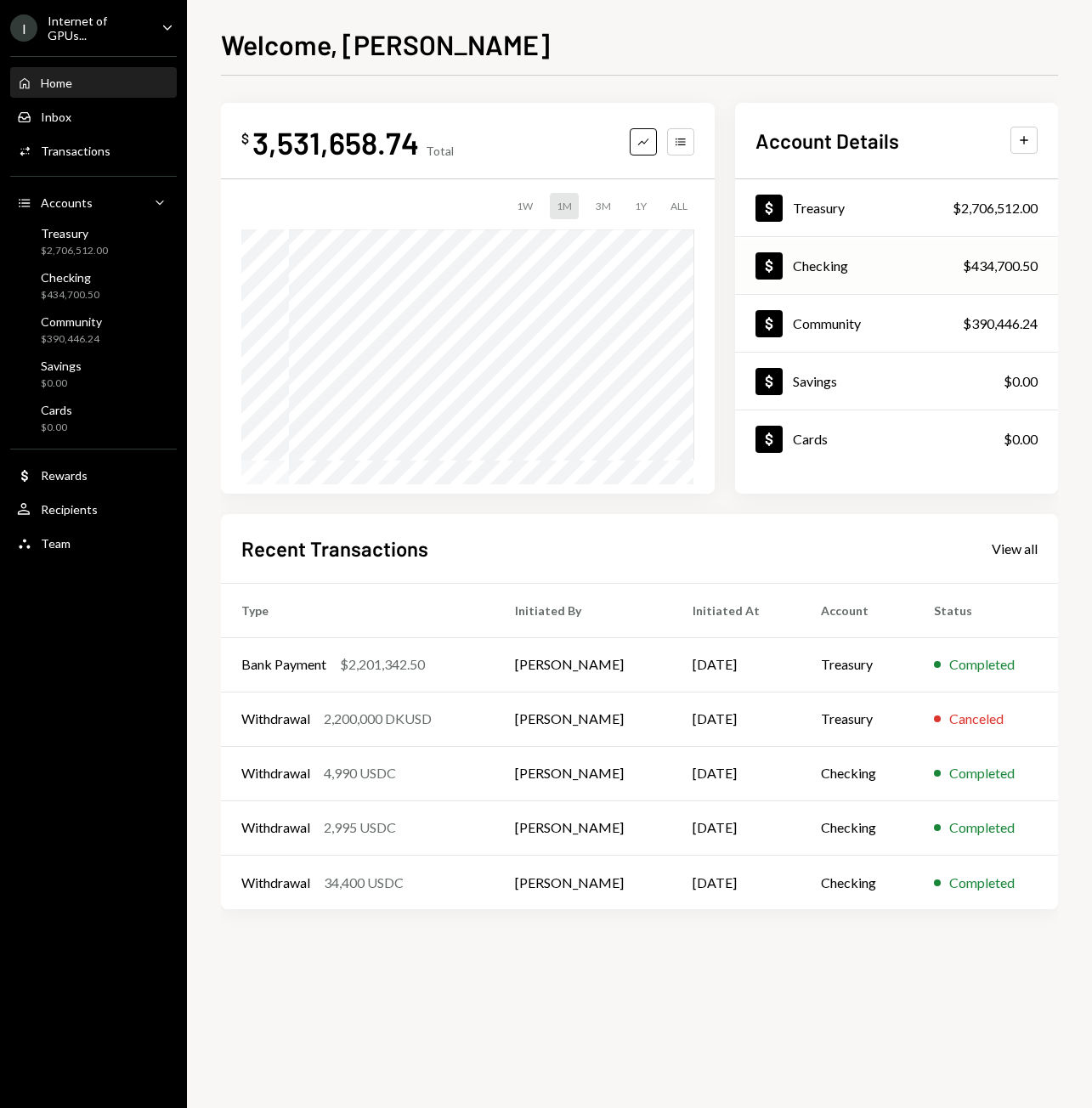 click on "Dollar Checking $434,700.50" at bounding box center [897, 266] 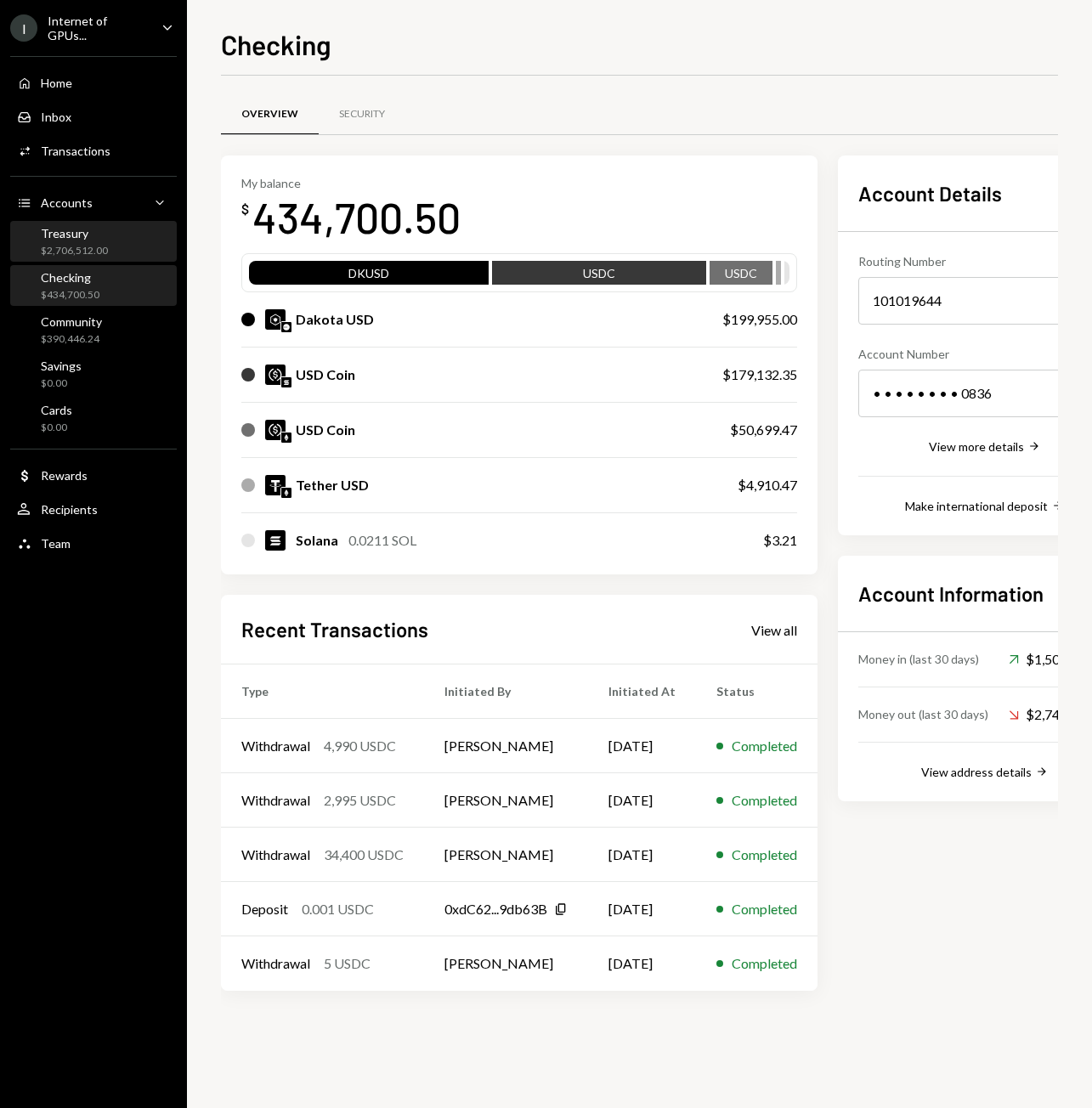 click on "Treasury $2,706,512.00" at bounding box center [93, 242] 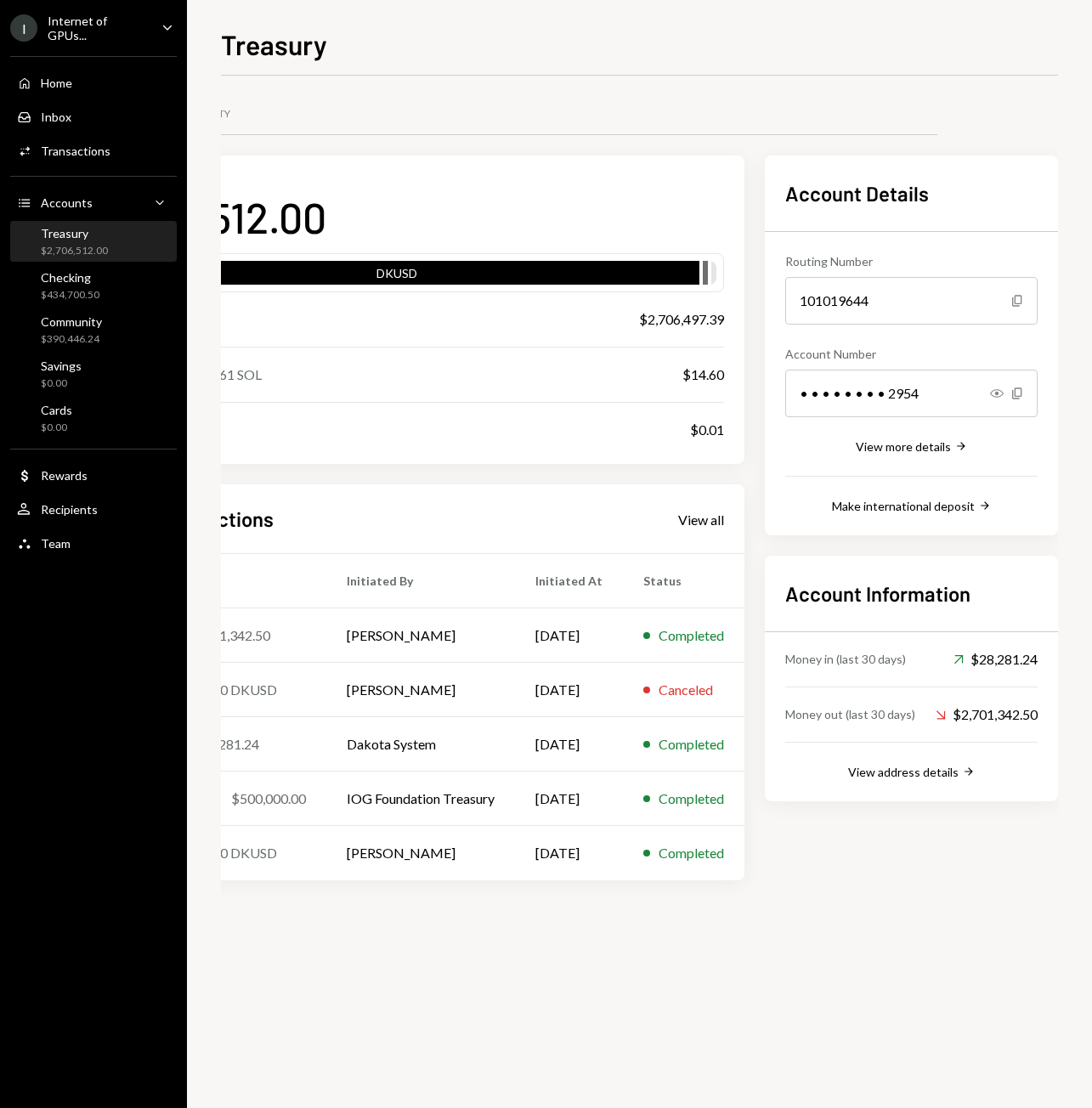 scroll, scrollTop: 0, scrollLeft: 0, axis: both 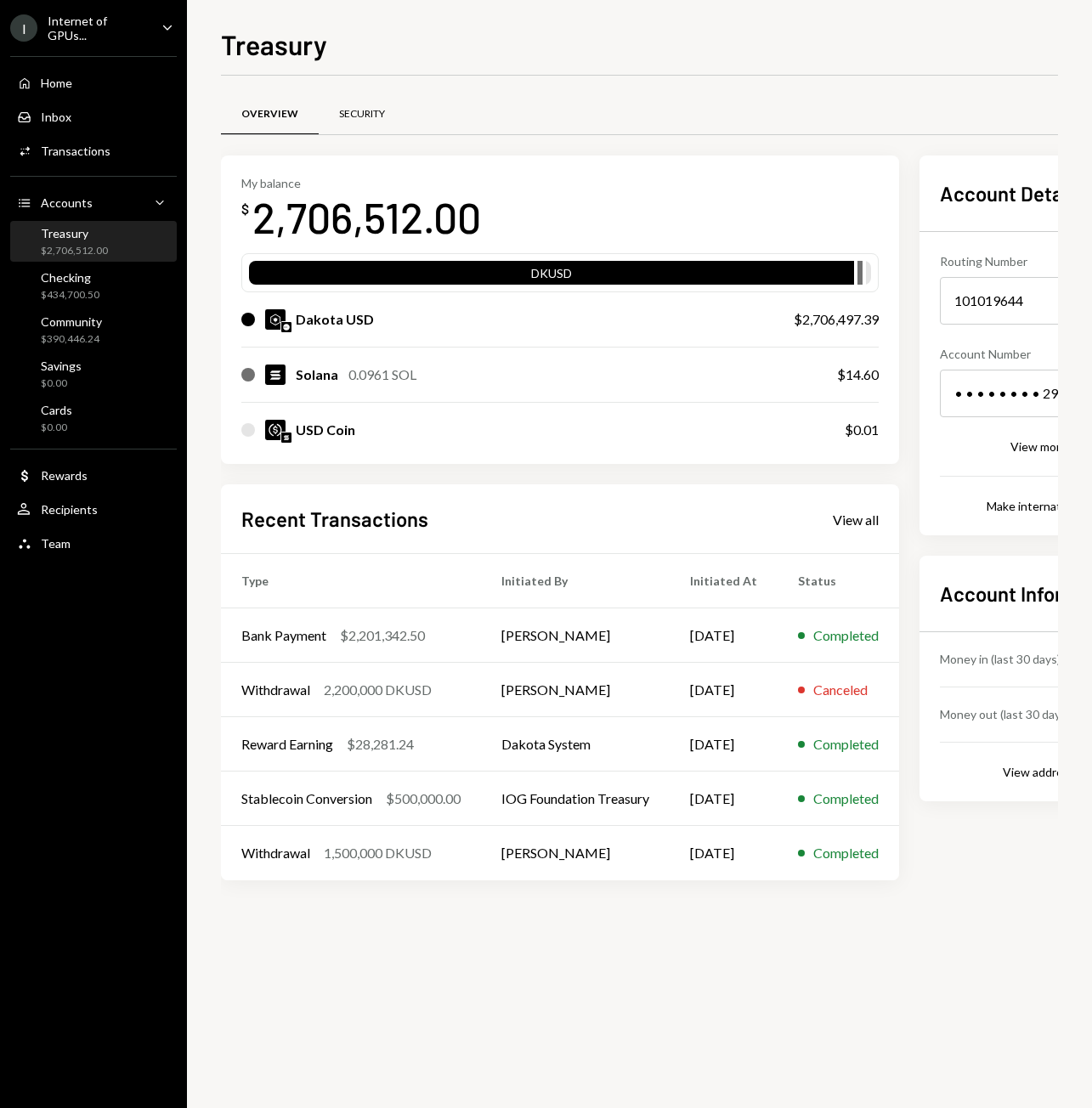 click on "Security" at bounding box center (362, 115) 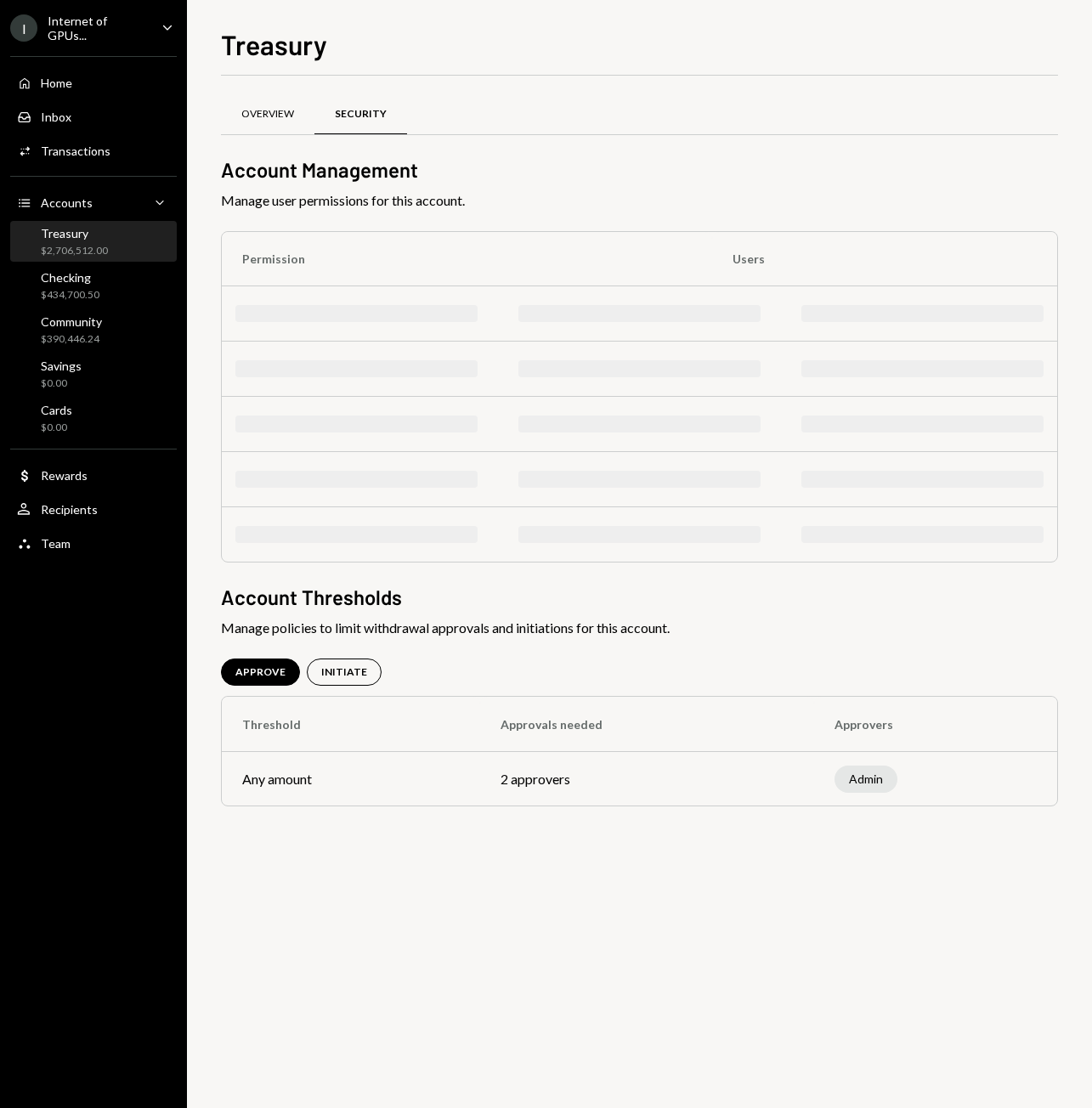 click on "Overview" at bounding box center [268, 114] 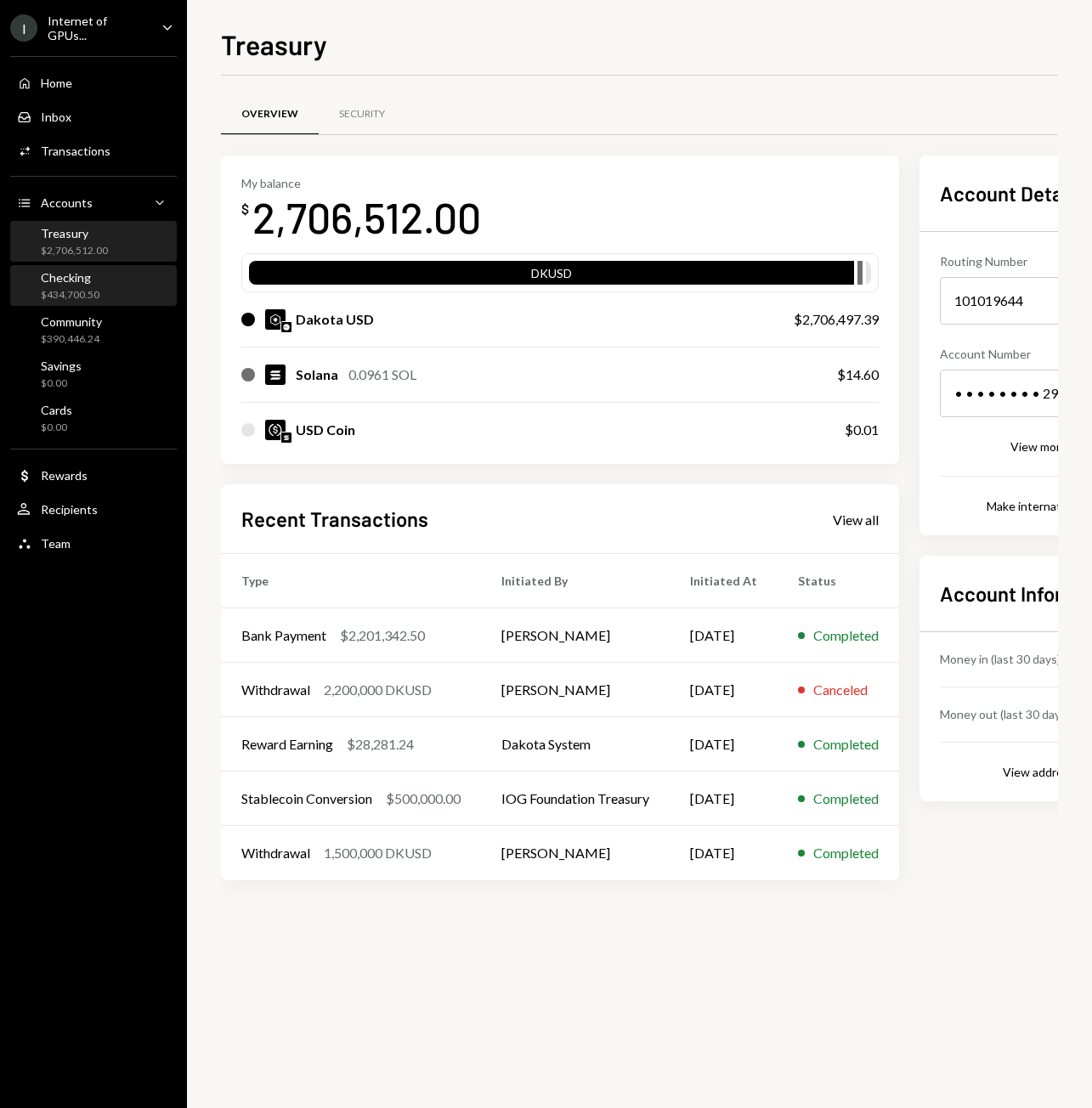 click on "Checking $434,700.50" at bounding box center [93, 286] 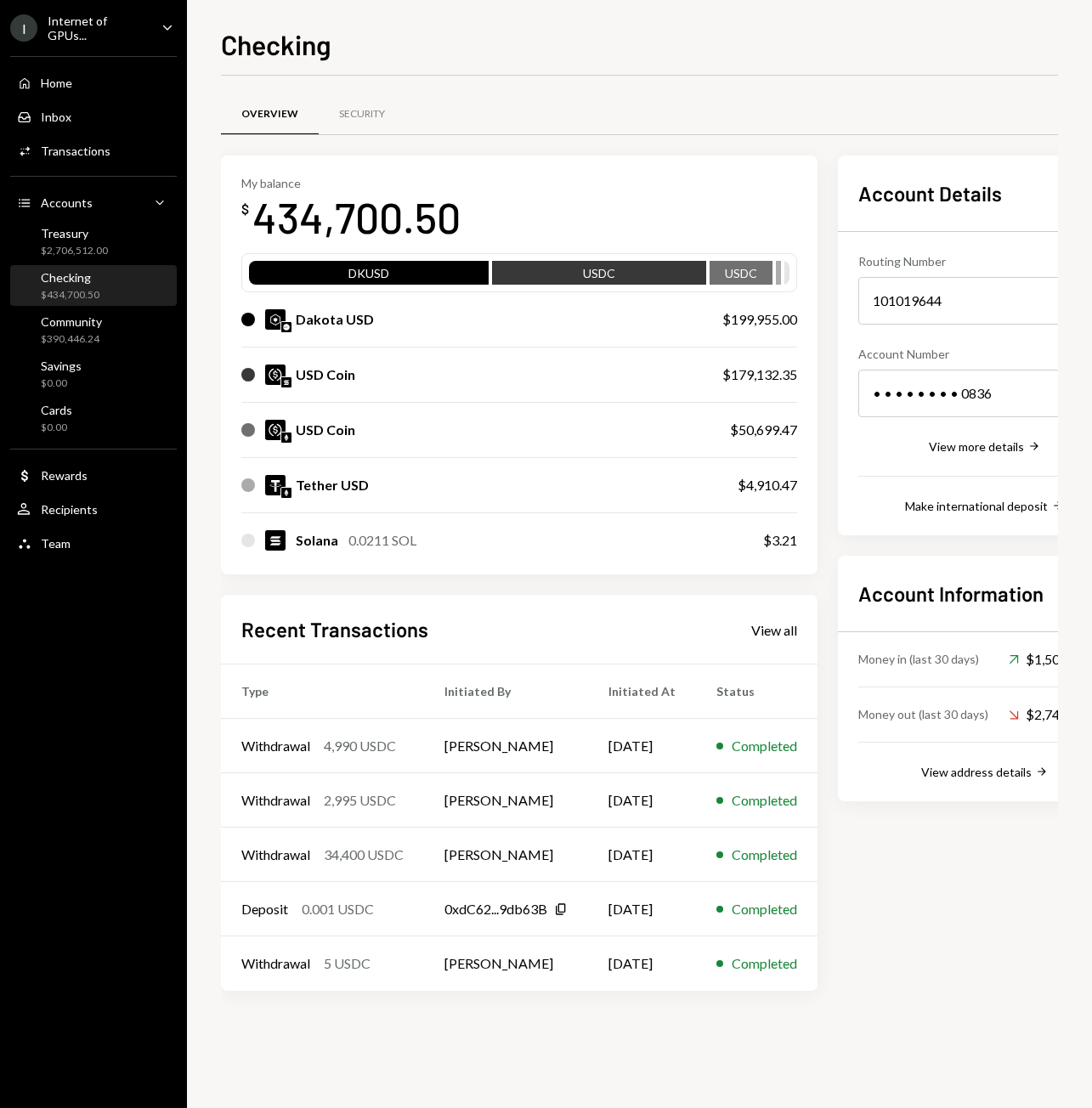 click on "Checking" at bounding box center [639, 42] 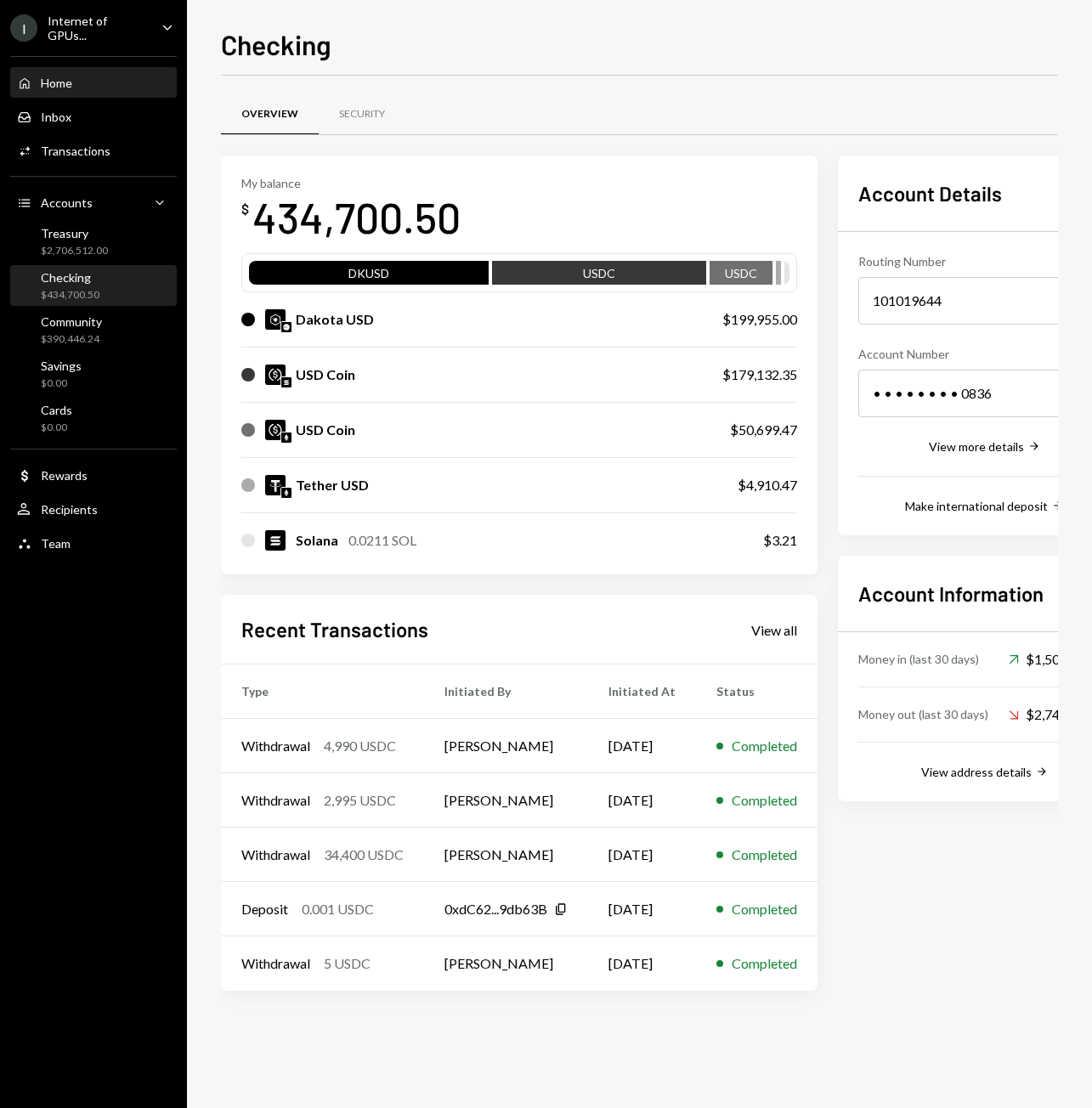 click on "Home Home" at bounding box center [93, 83] 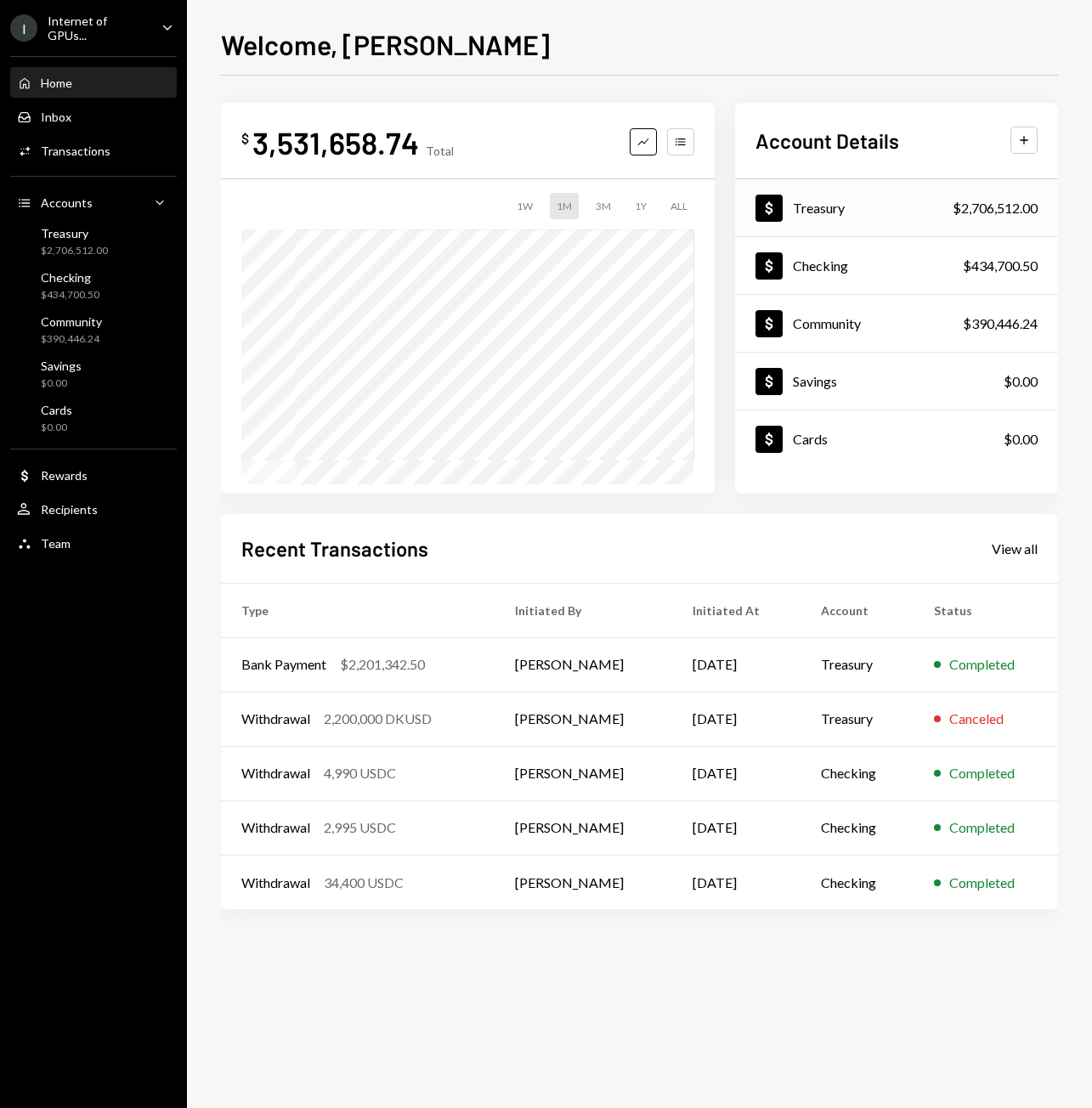 click on "Dollar Treasury $2,706,512.00" at bounding box center [897, 208] 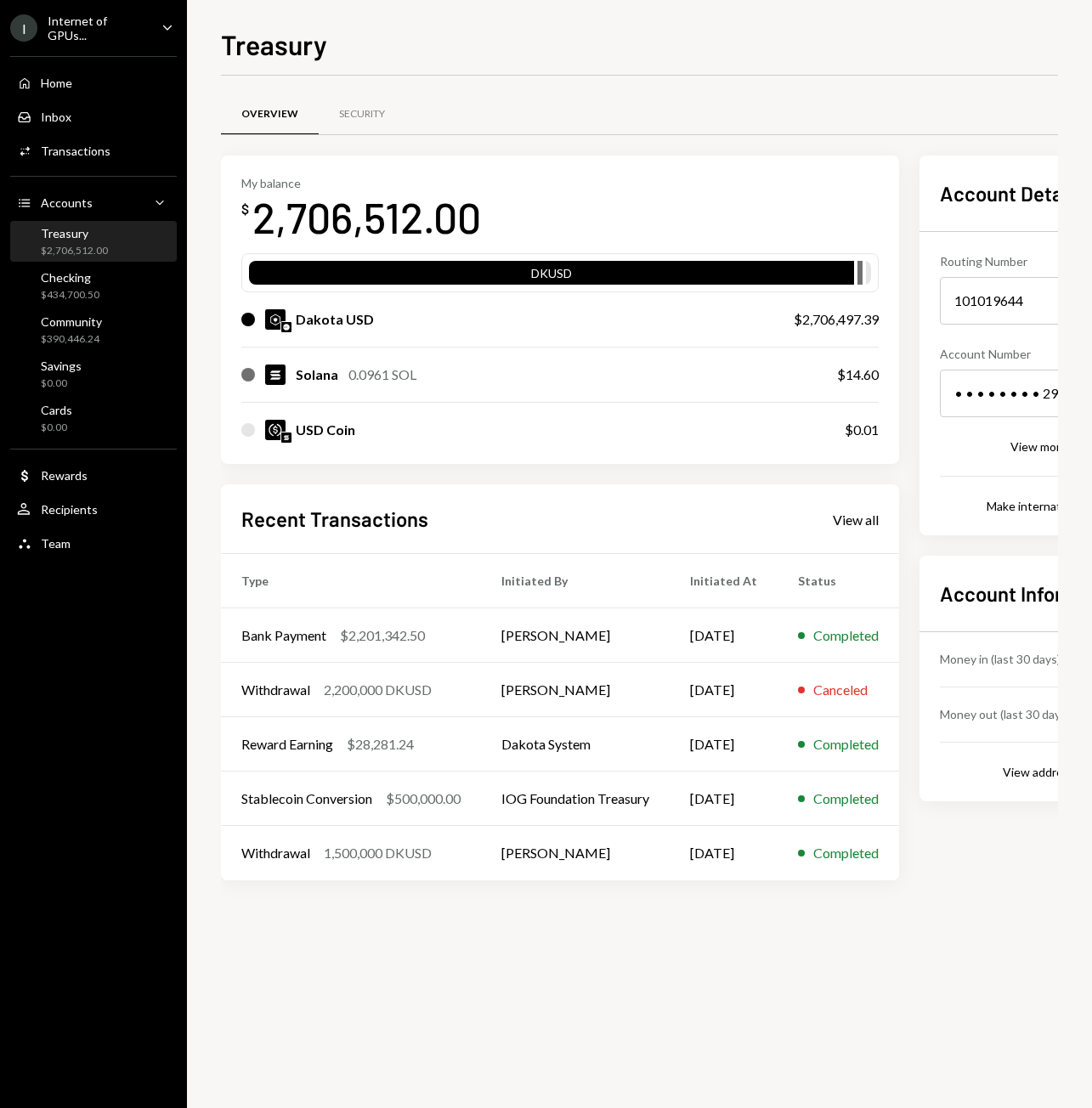 scroll, scrollTop: 0, scrollLeft: 0, axis: both 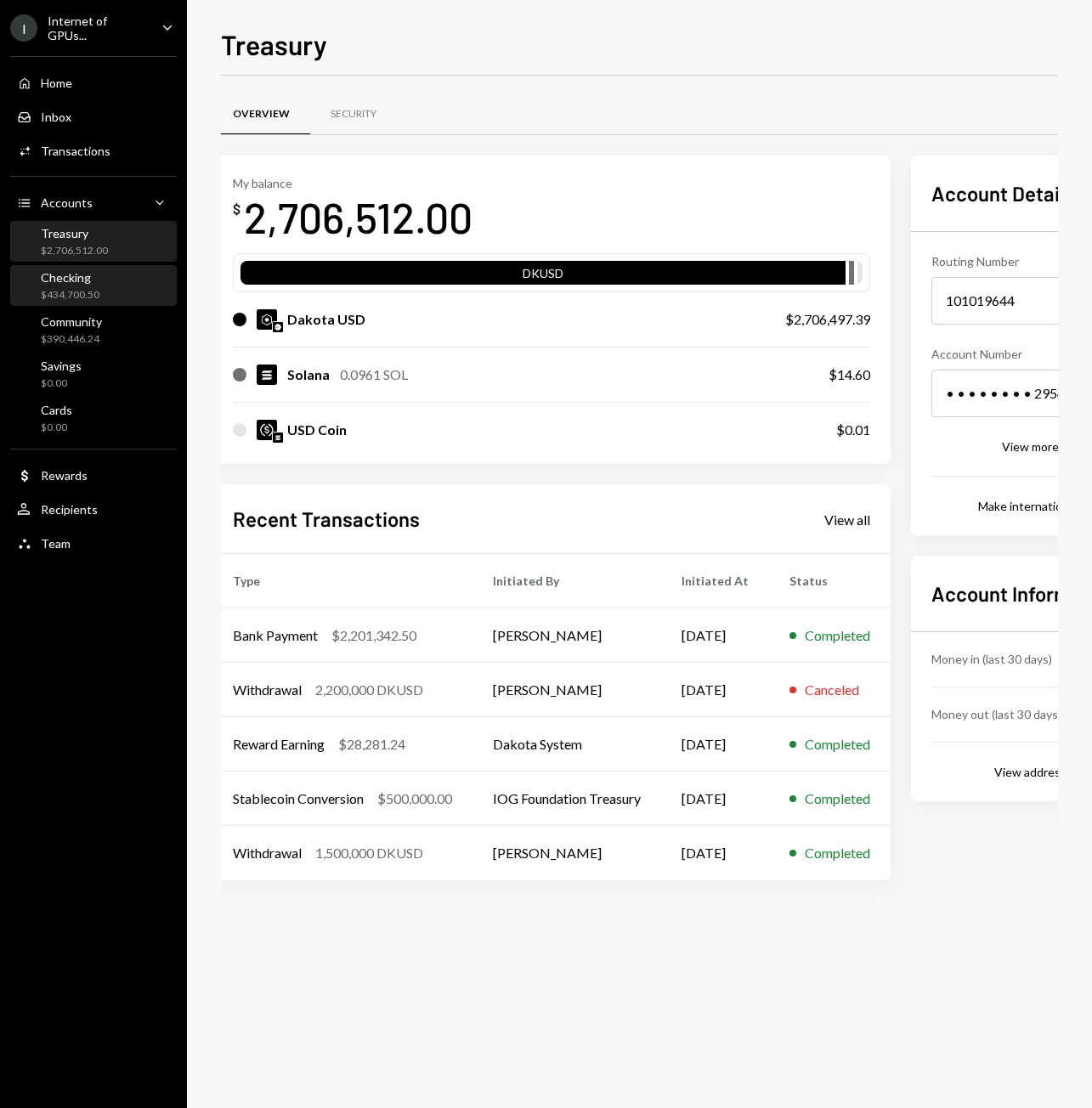 click on "$434,700.50" at bounding box center (70, 295) 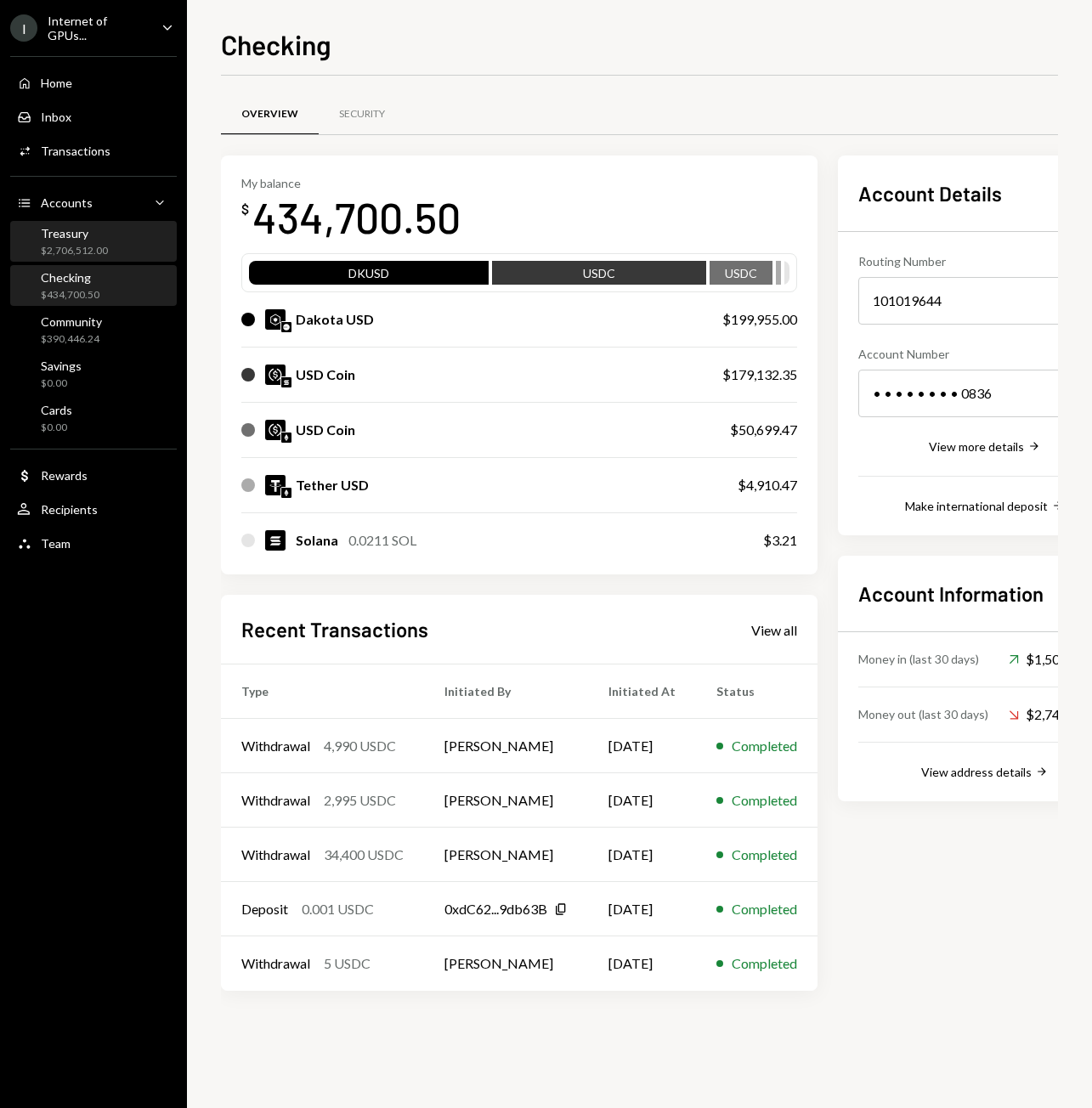 click on "$2,706,512.00" at bounding box center (74, 251) 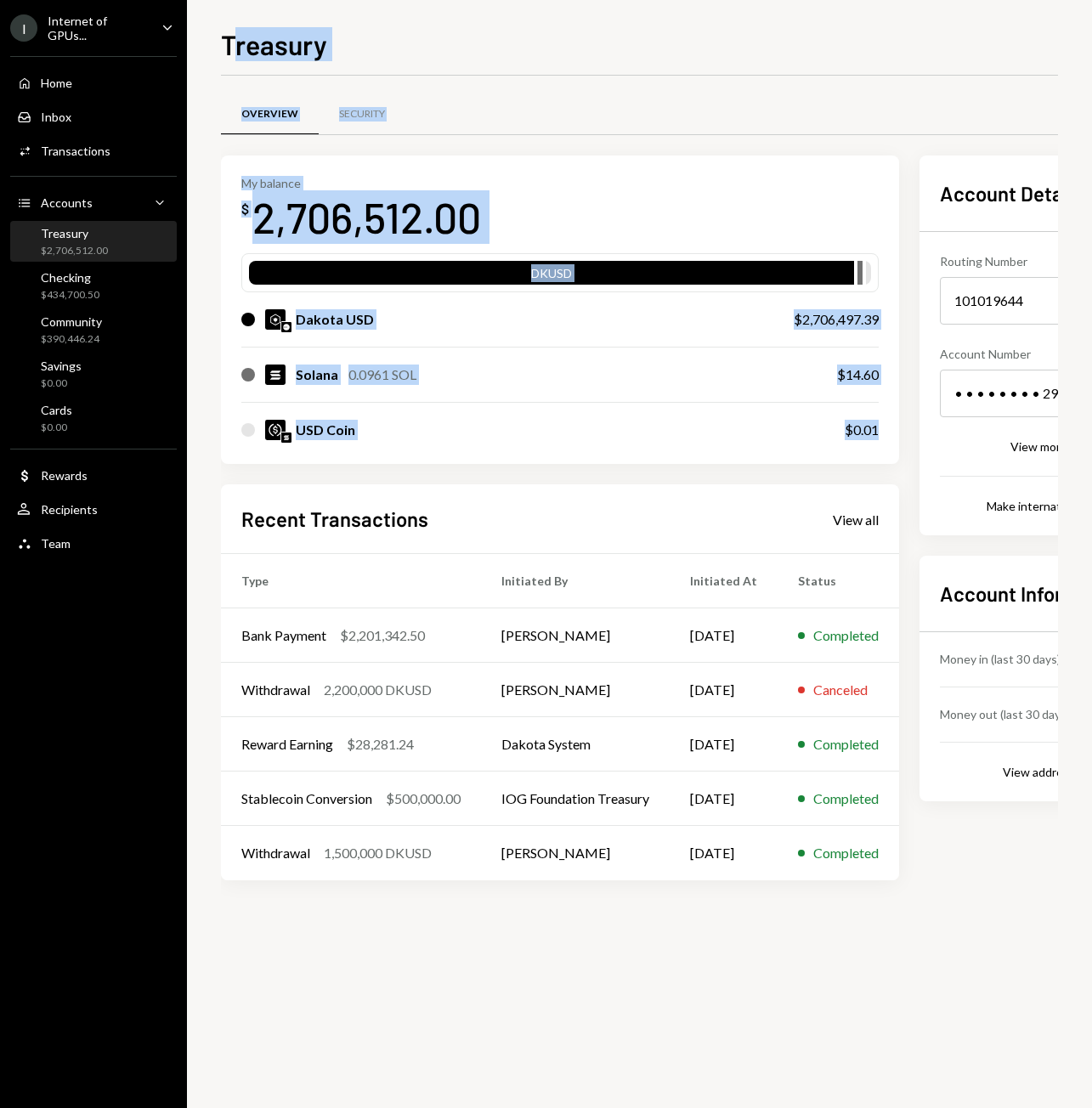 drag, startPoint x: 229, startPoint y: 42, endPoint x: 904, endPoint y: 437, distance: 782.08056 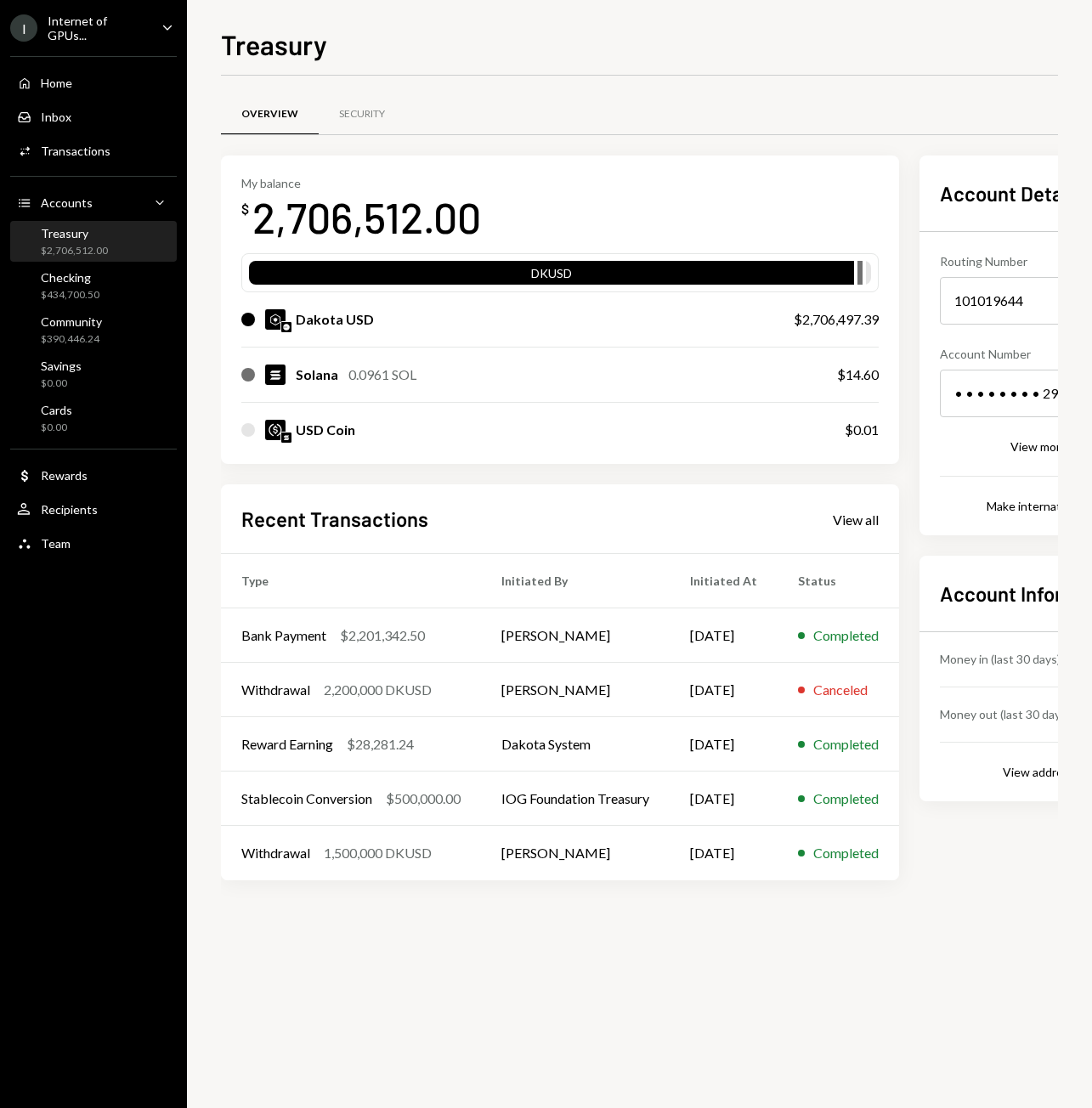 click on "Home Home Inbox Inbox Activities Transactions Accounts Accounts Caret Down Treasury $2,706,512.00 Checking $434,700.50 Community $390,446.24 Savings $0.00 Cards $0.00 Dollar Rewards User Recipients Team Team" at bounding box center [93, 303] 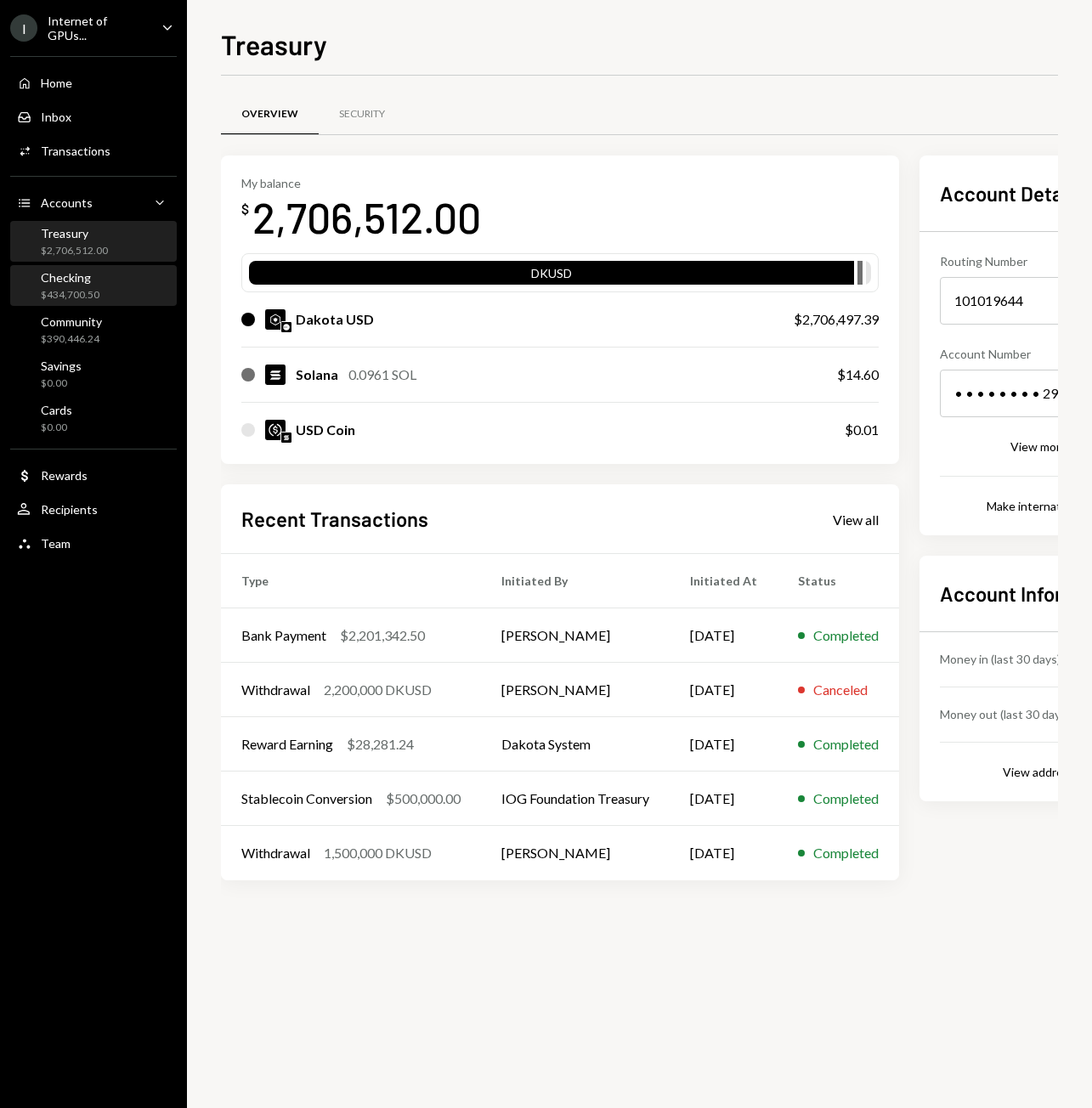 click on "$434,700.50" at bounding box center [70, 295] 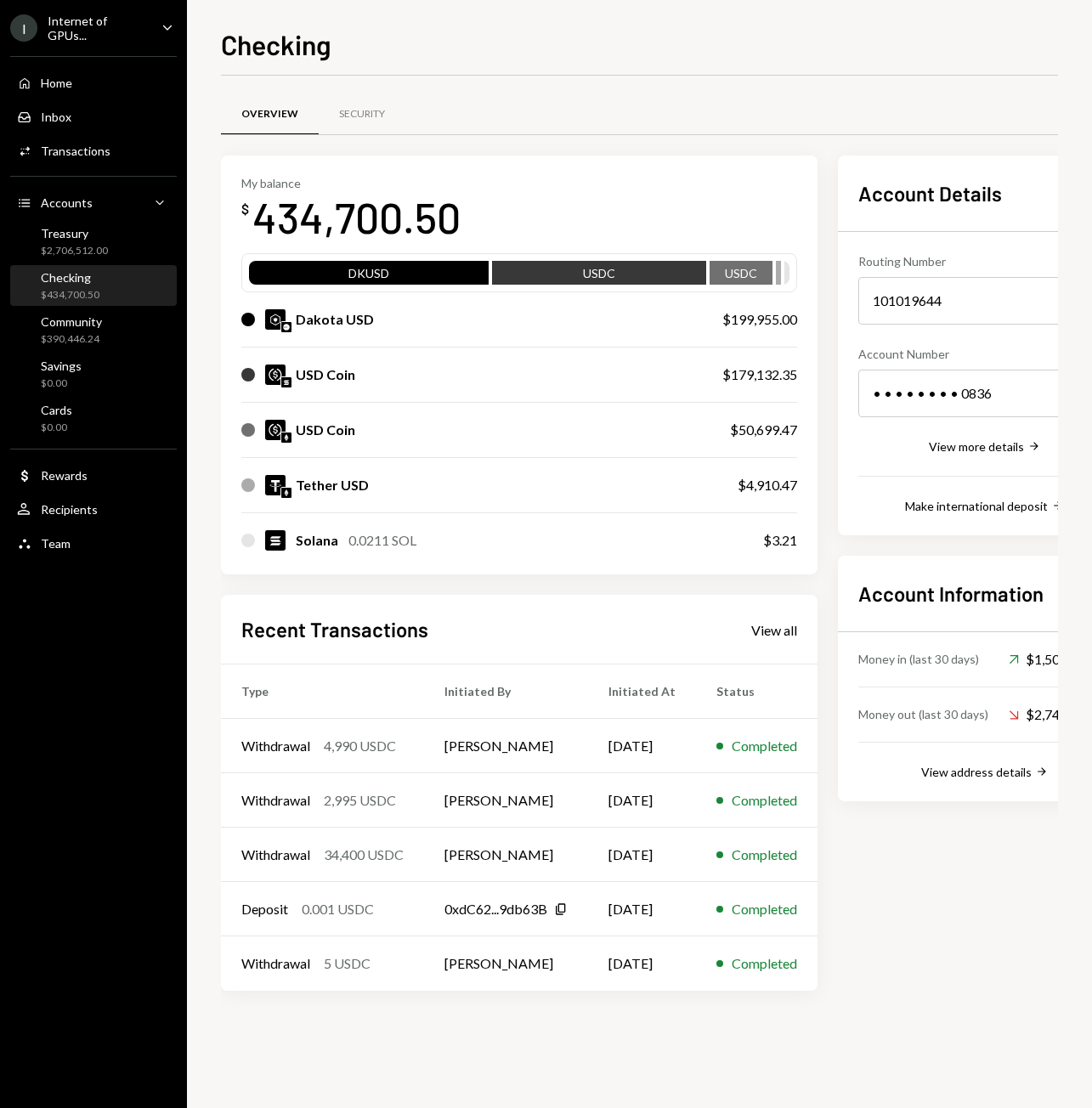 click on "Checking" at bounding box center [276, 44] 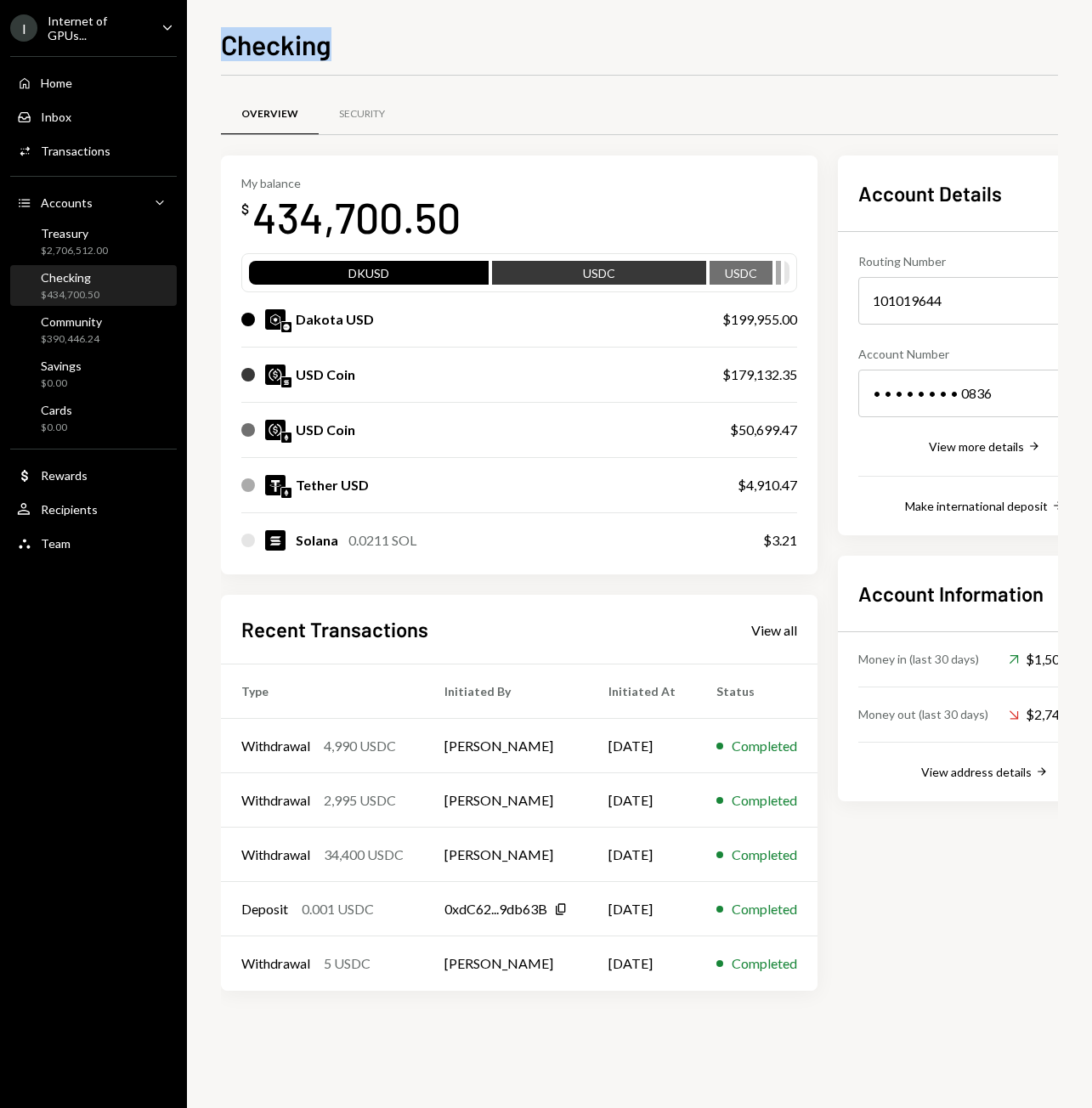 click on "Checking" at bounding box center [276, 44] 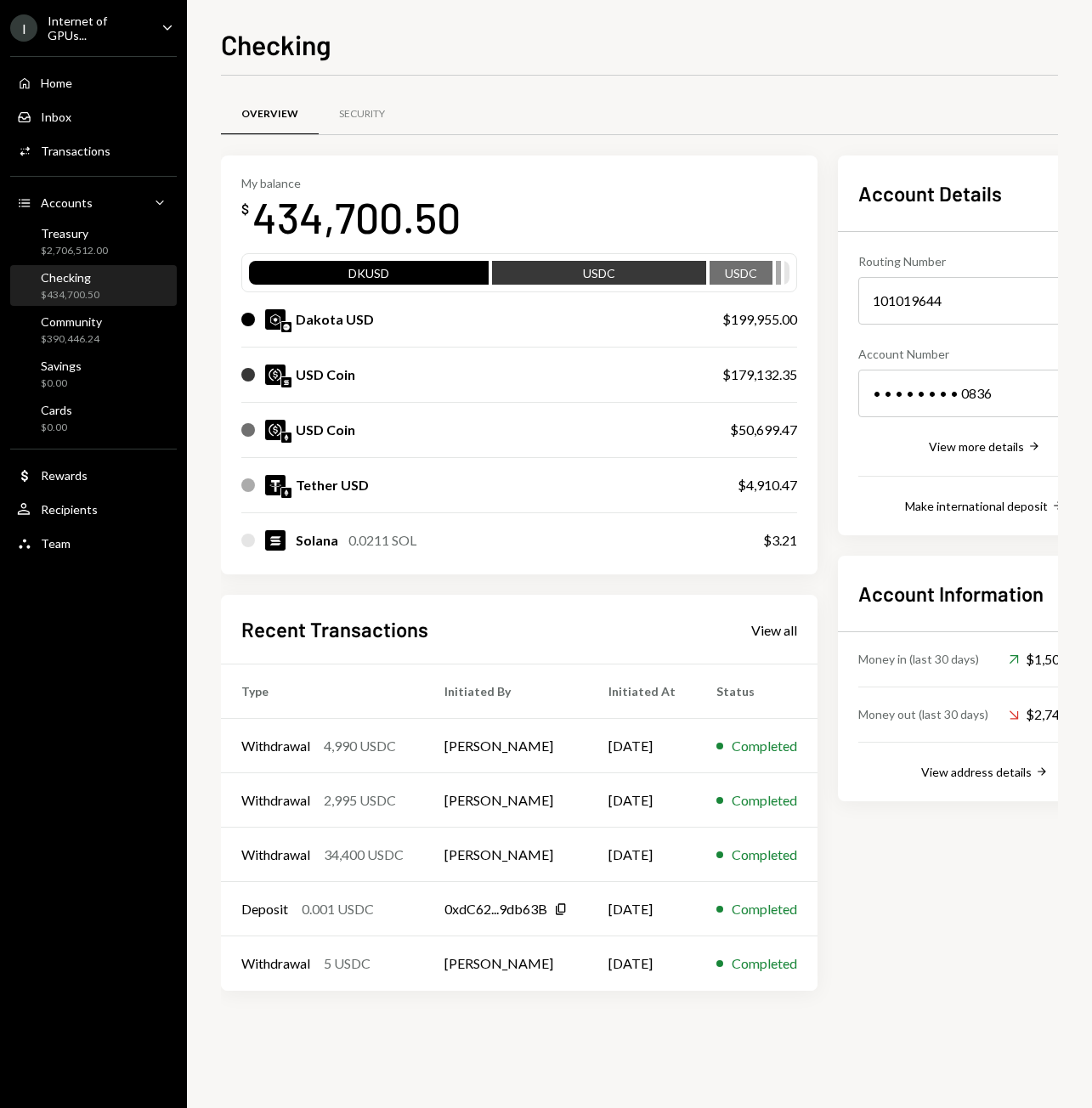 click on "434,700.50" at bounding box center (356, 217) 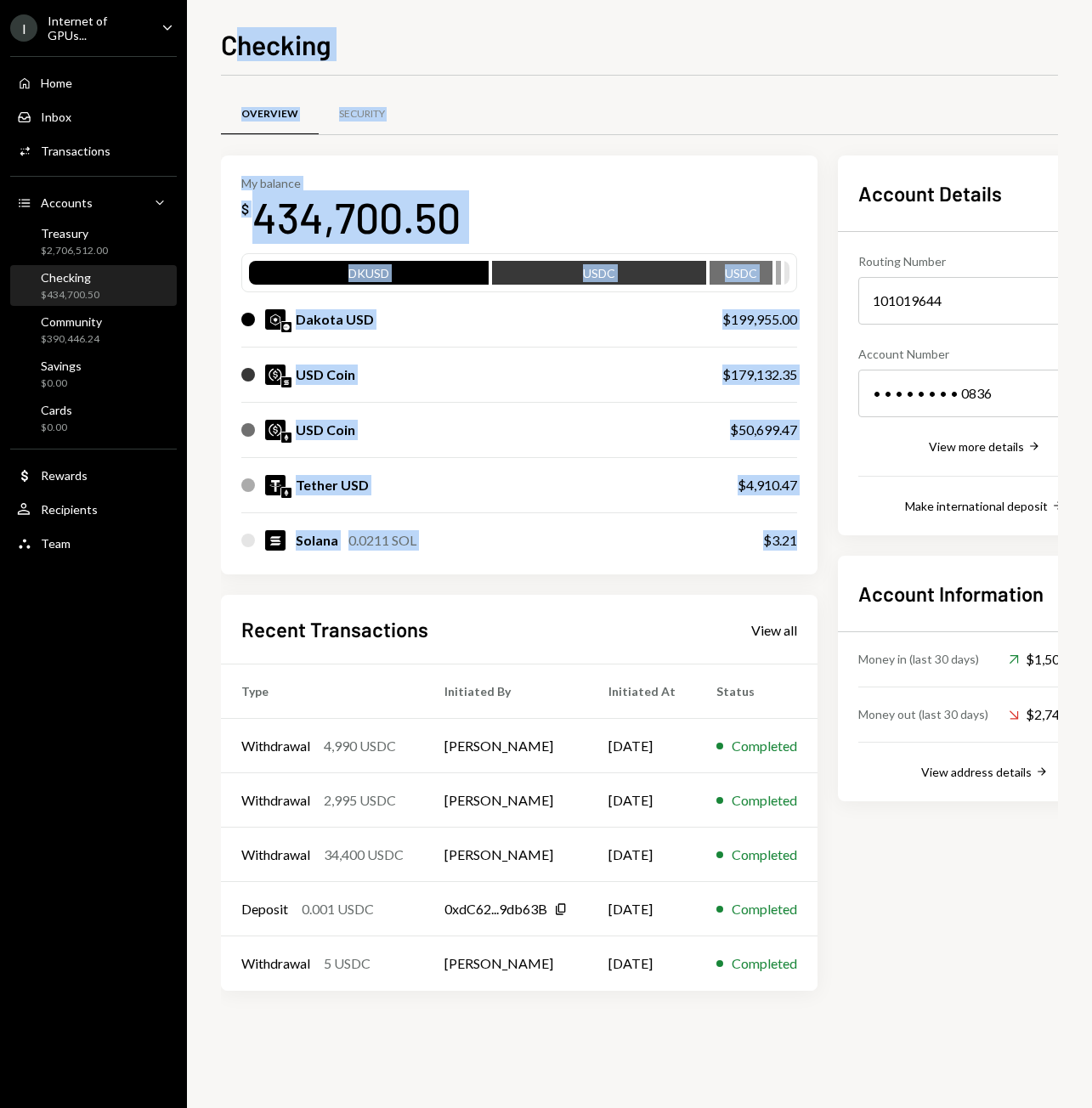 drag, startPoint x: 249, startPoint y: 48, endPoint x: 817, endPoint y: 544, distance: 754.082 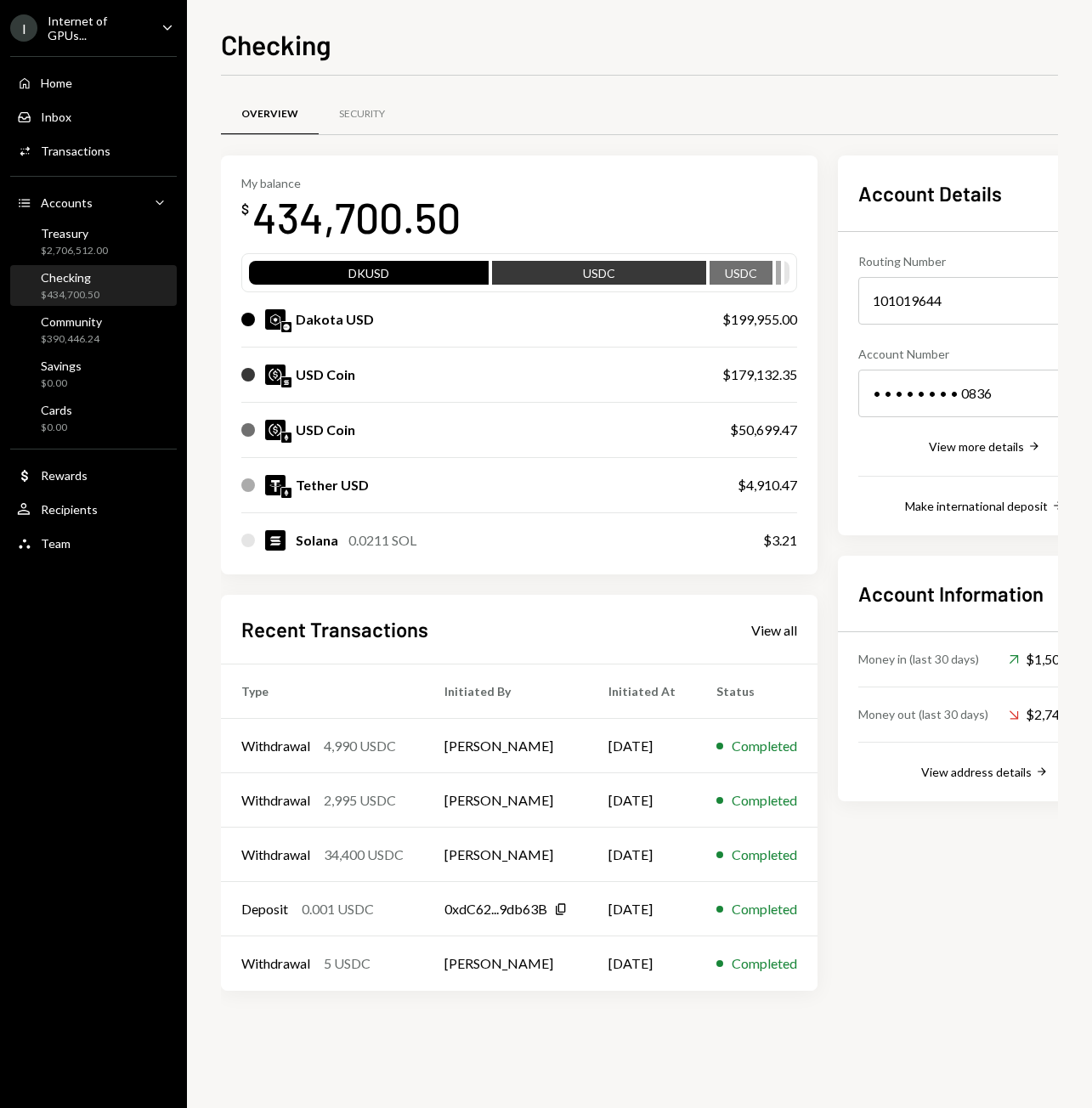 scroll, scrollTop: 0, scrollLeft: 3, axis: horizontal 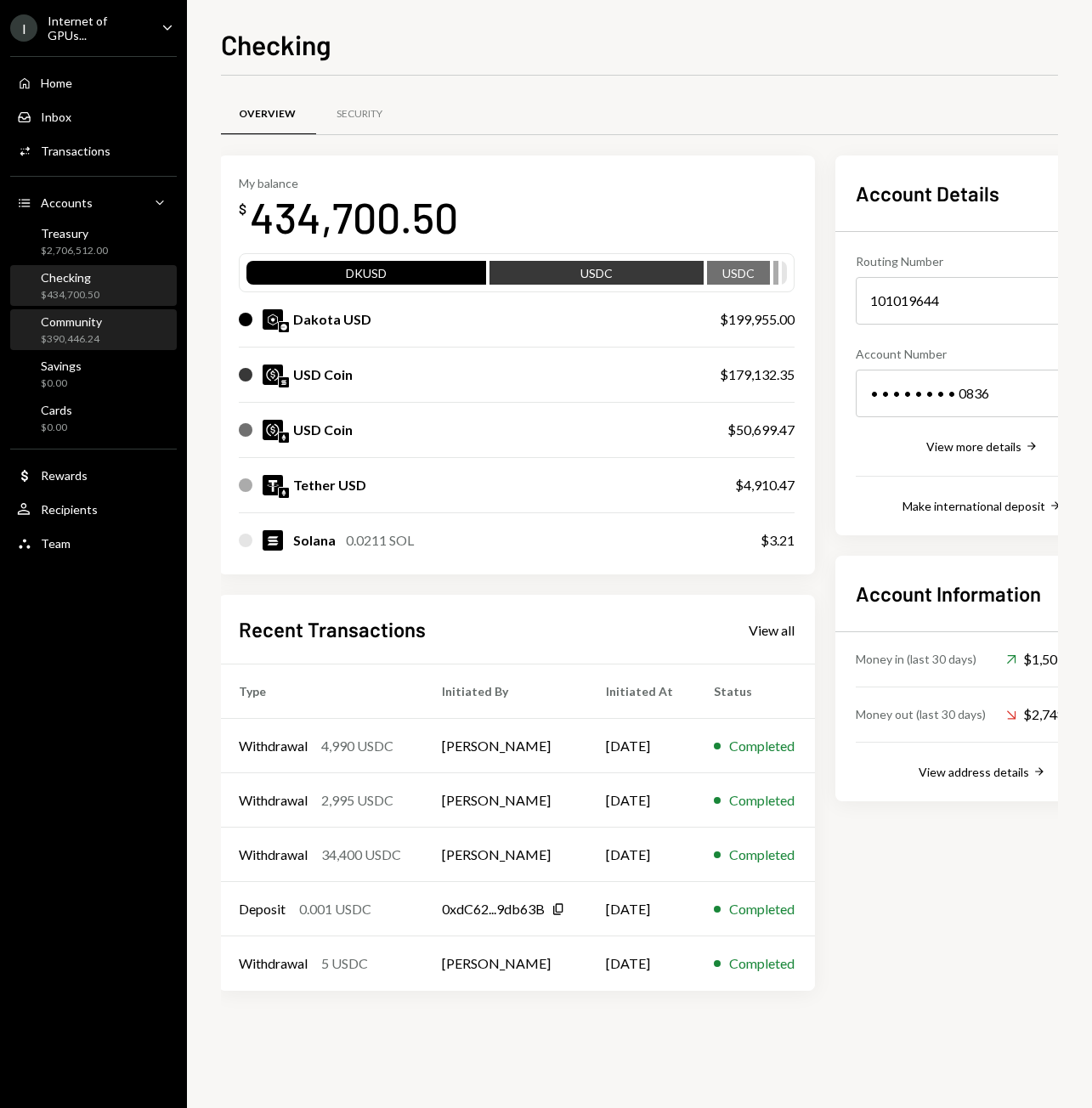 click on "Community" at bounding box center (71, 321) 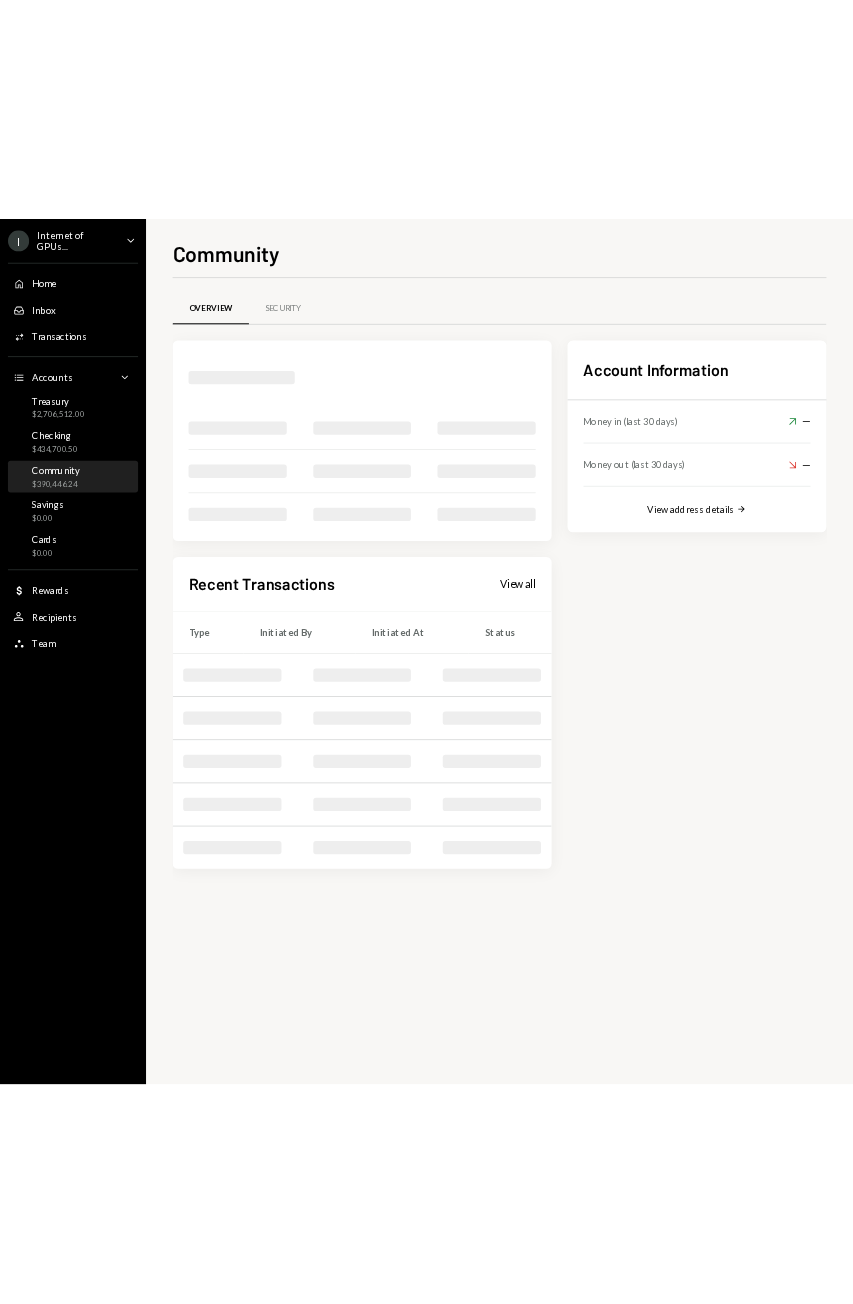 scroll, scrollTop: 0, scrollLeft: 0, axis: both 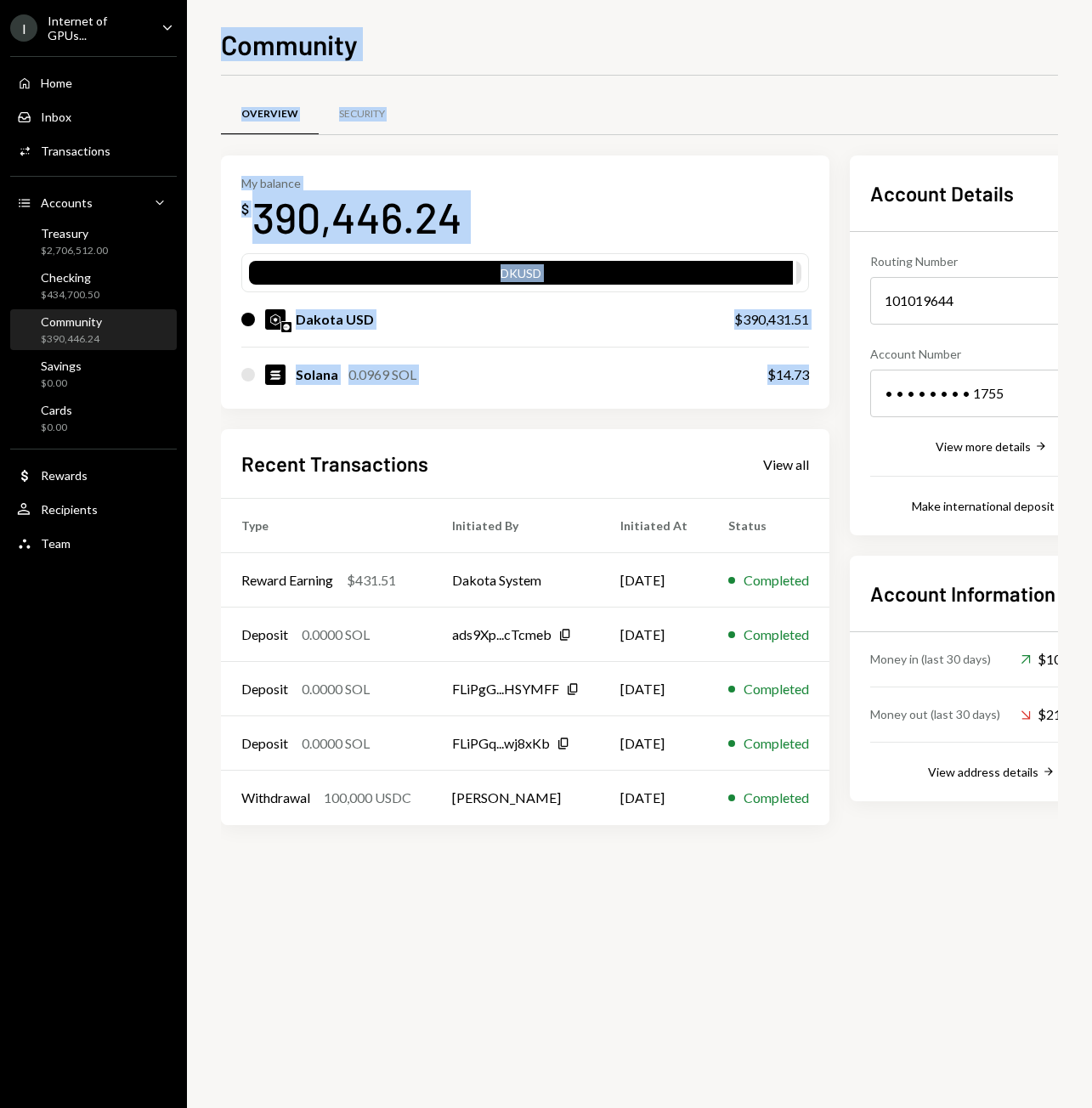 drag, startPoint x: 228, startPoint y: 45, endPoint x: 812, endPoint y: 385, distance: 675.7633 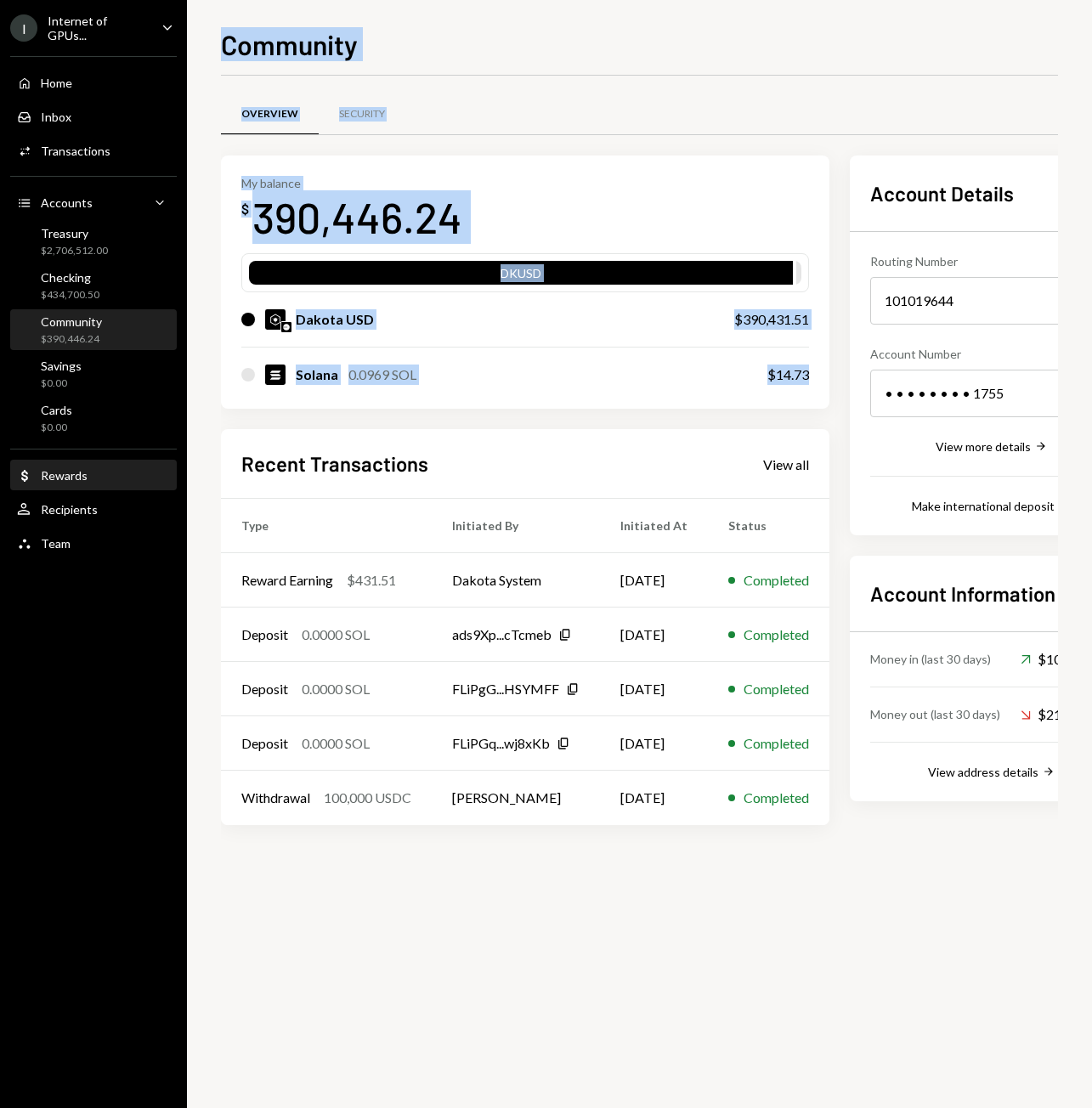 copy on "Community Overview Security My balance $ 390,446.24 DKUSD Dakota USD $390,431.51 Solana 0.0969  SOL $14.73" 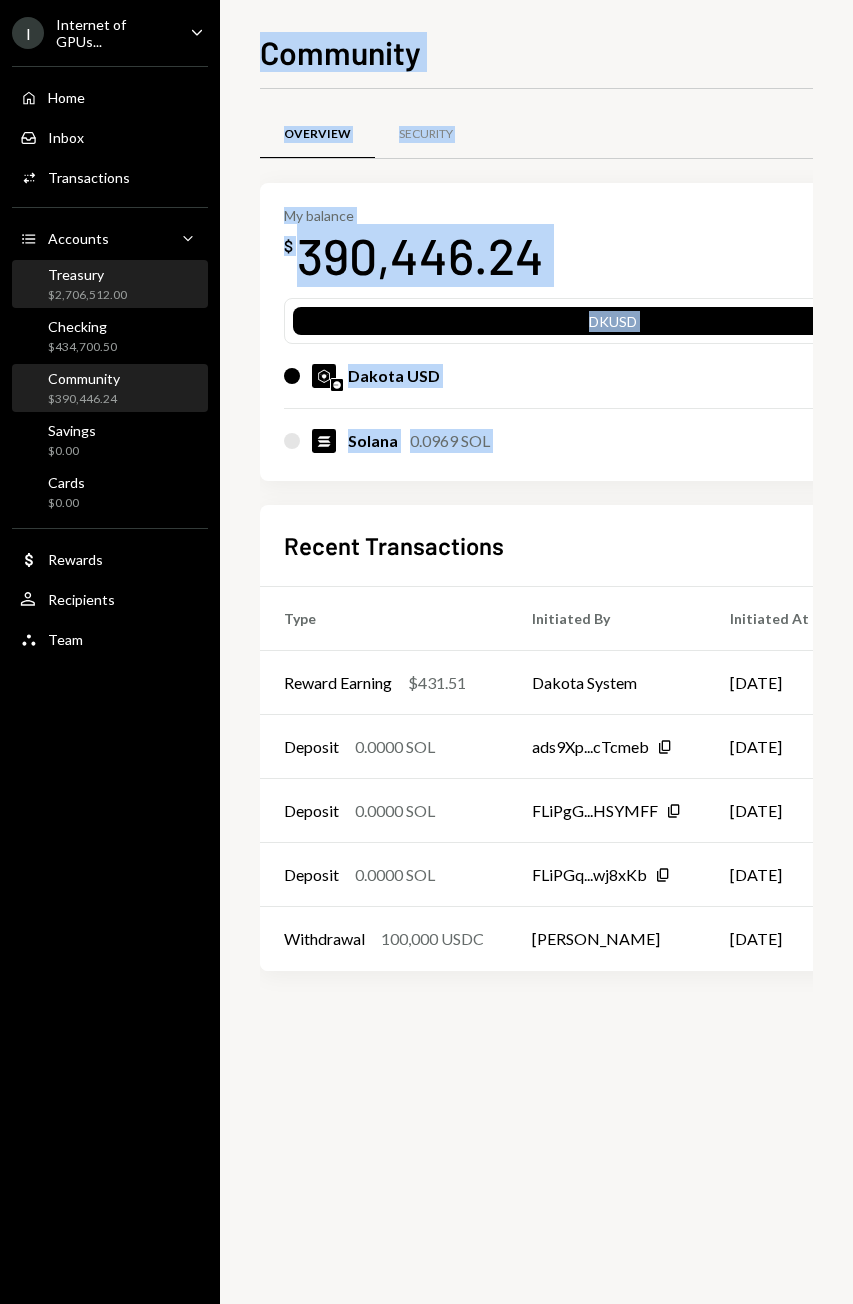 click on "$2,706,512.00" at bounding box center [87, 295] 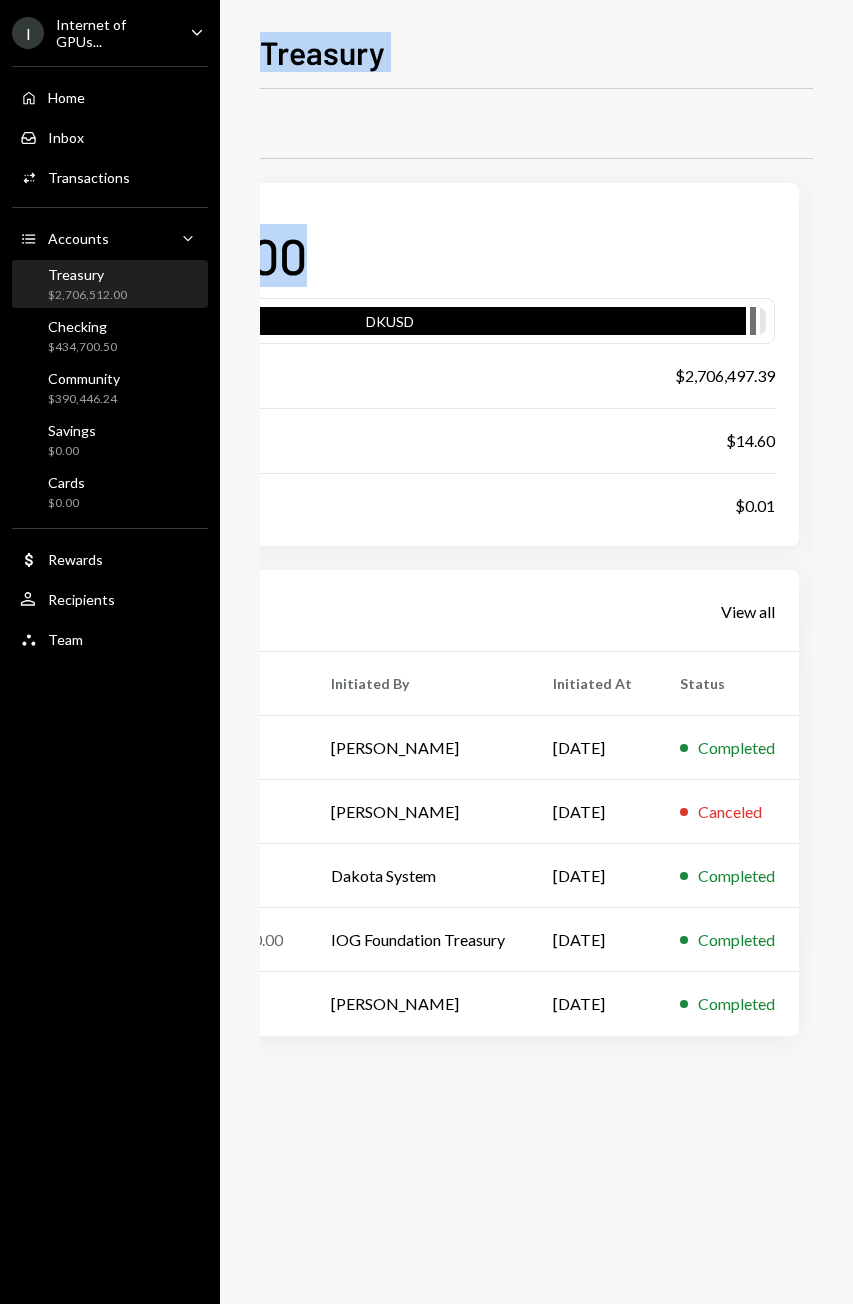 scroll, scrollTop: 0, scrollLeft: 335, axis: horizontal 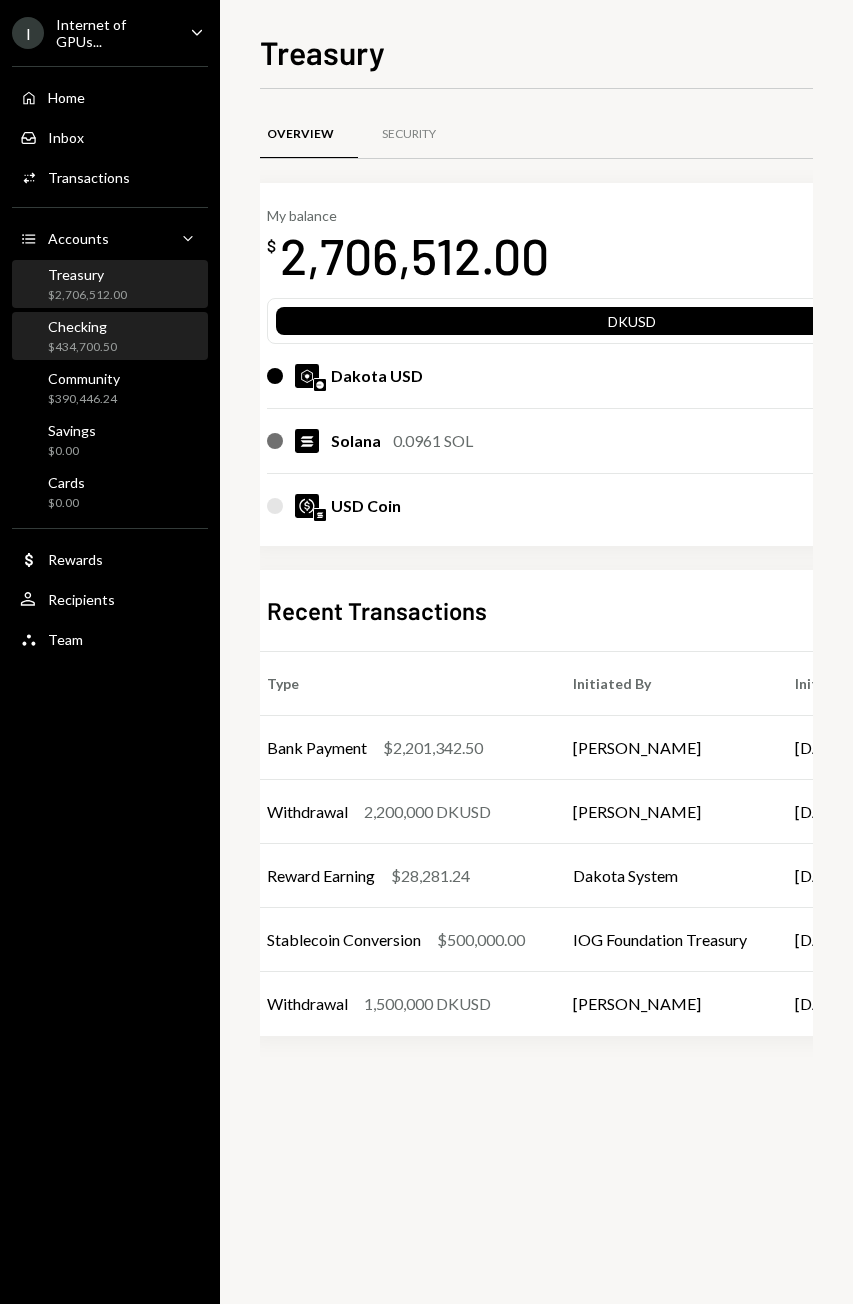 click on "Checking" at bounding box center (82, 326) 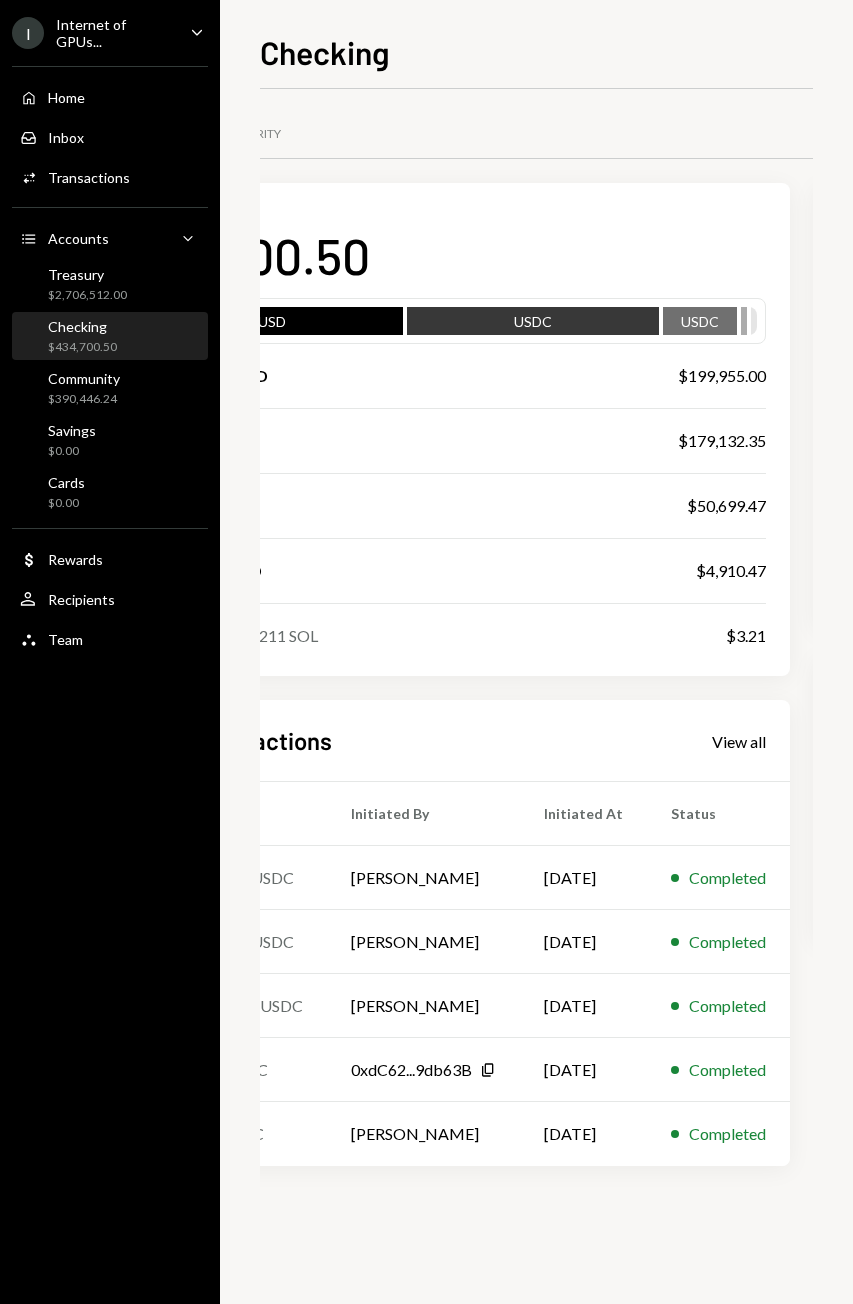 scroll, scrollTop: 0, scrollLeft: 529, axis: horizontal 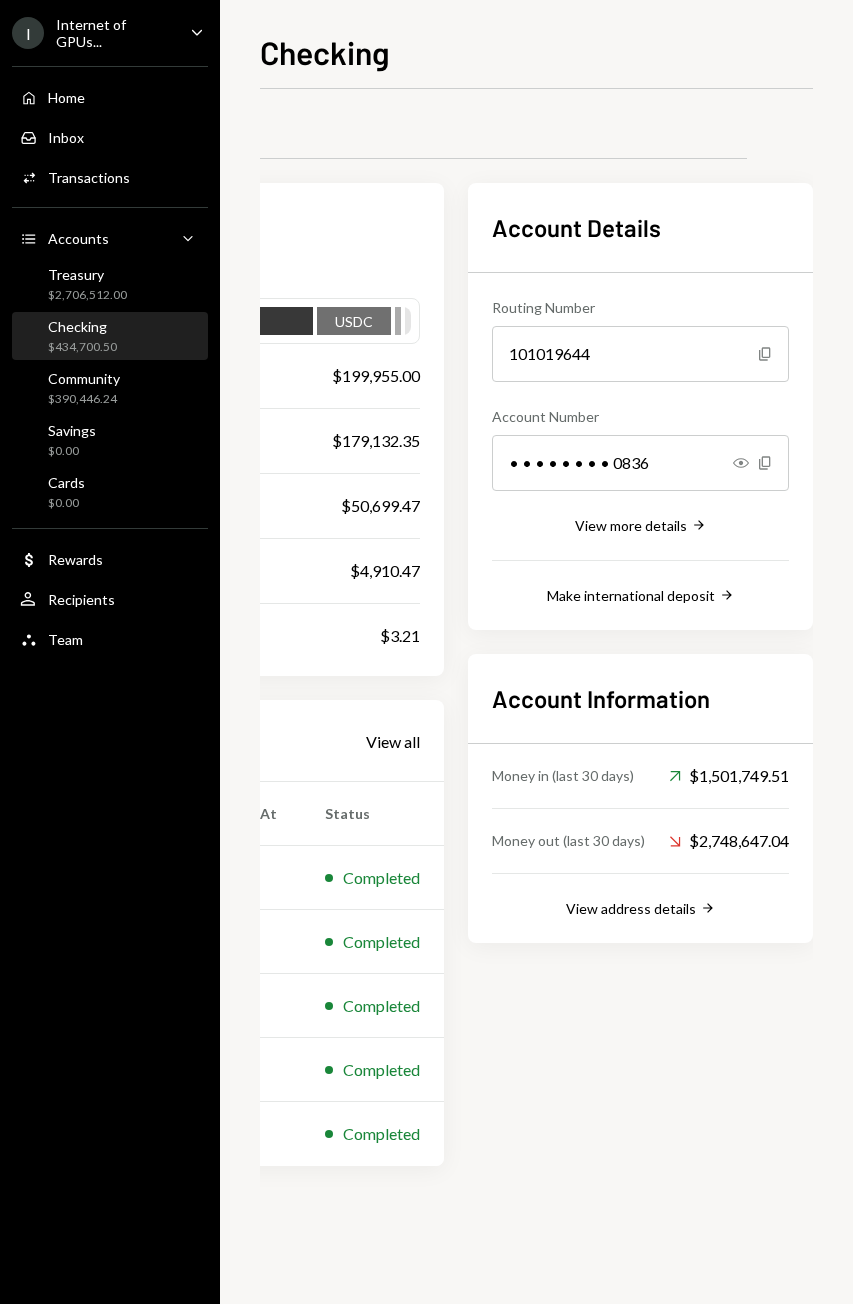 click on "$179,132.35" at bounding box center (376, 441) 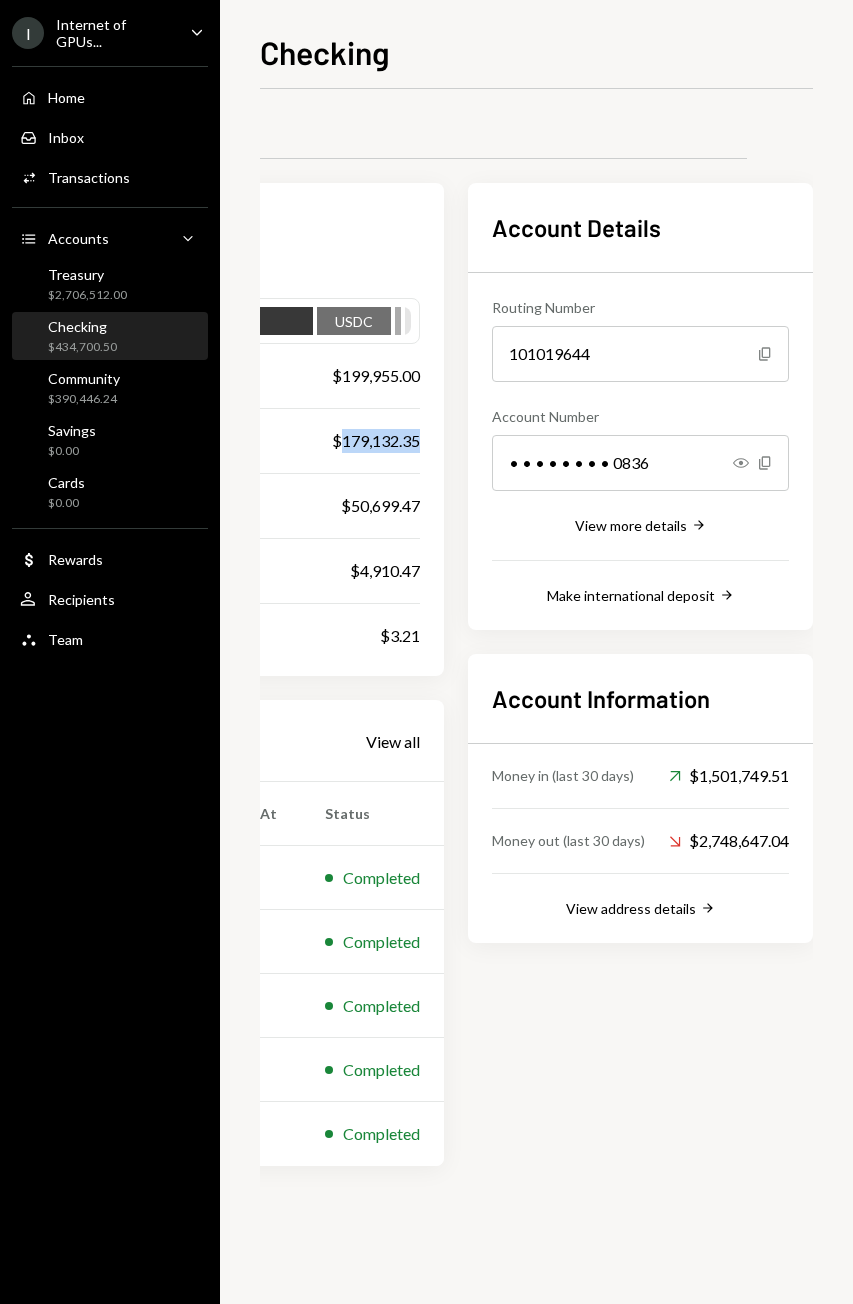 click on "$179,132.35" at bounding box center (376, 441) 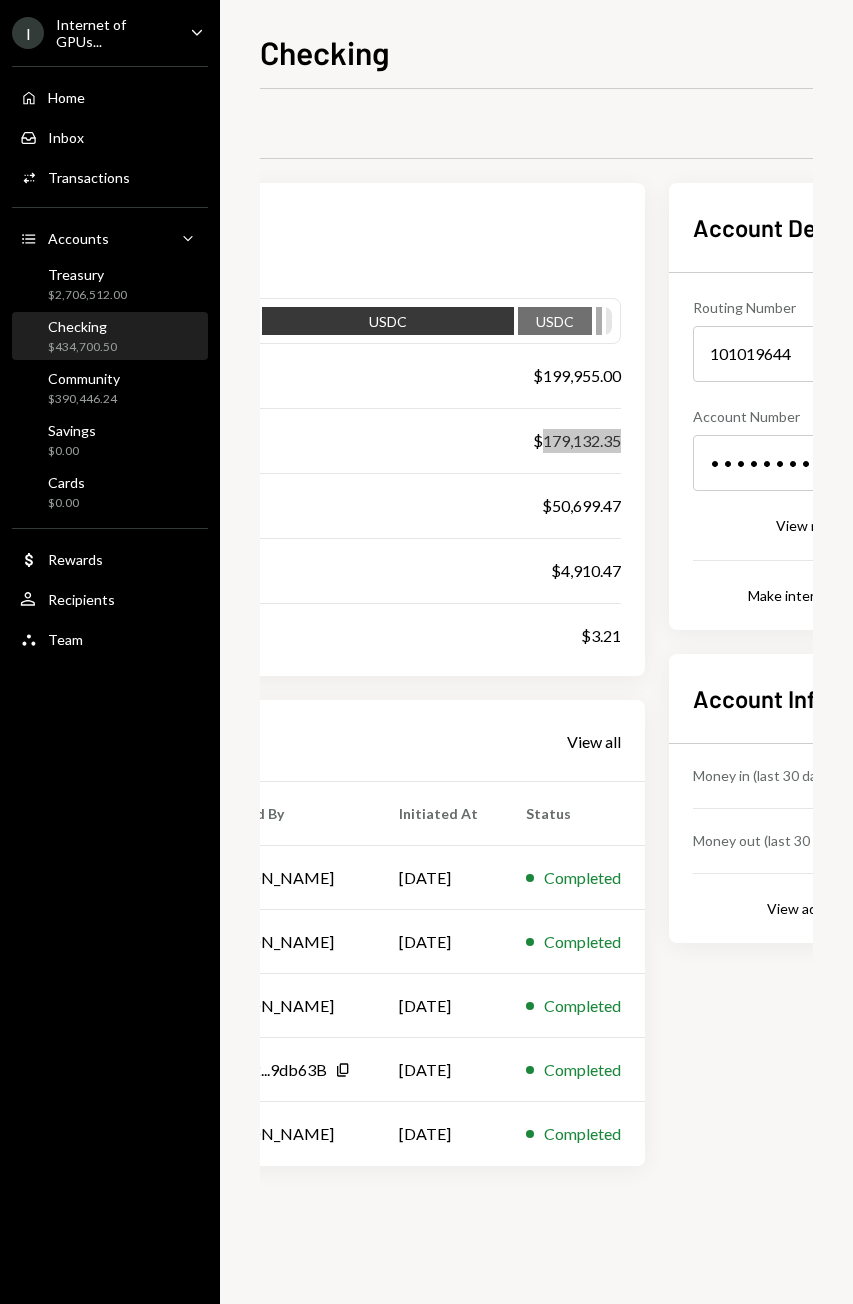 scroll, scrollTop: 0, scrollLeft: 313, axis: horizontal 